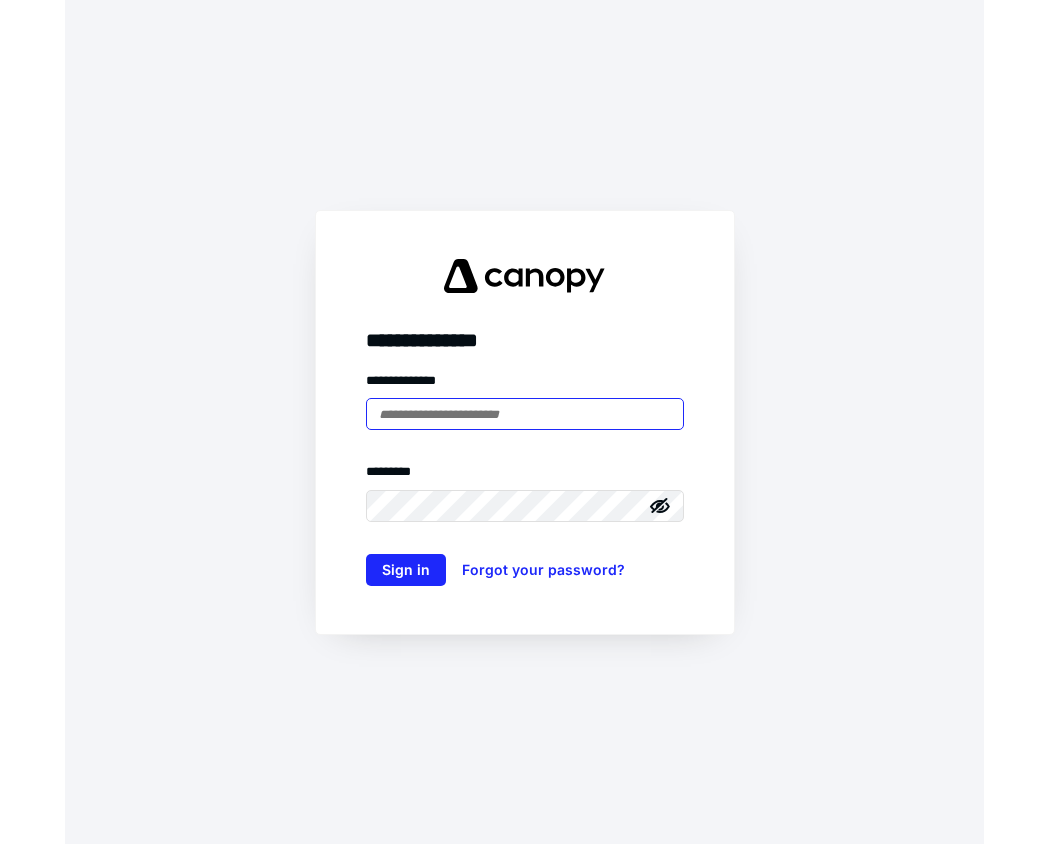 scroll, scrollTop: 0, scrollLeft: 0, axis: both 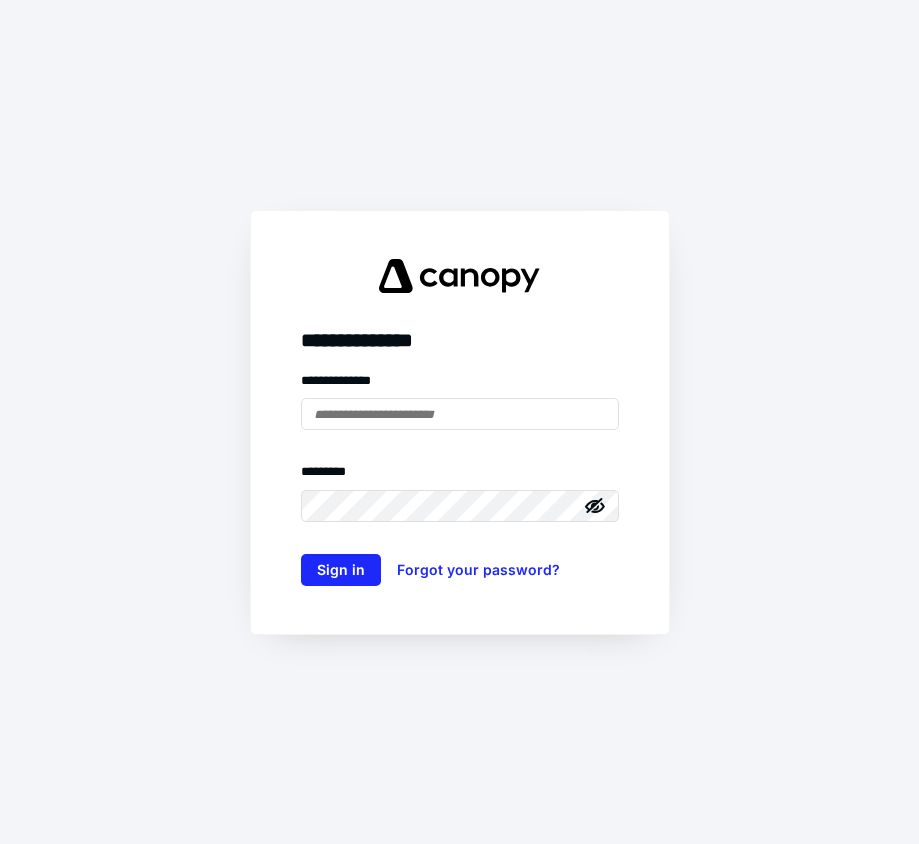 click on "**********" at bounding box center [460, 385] 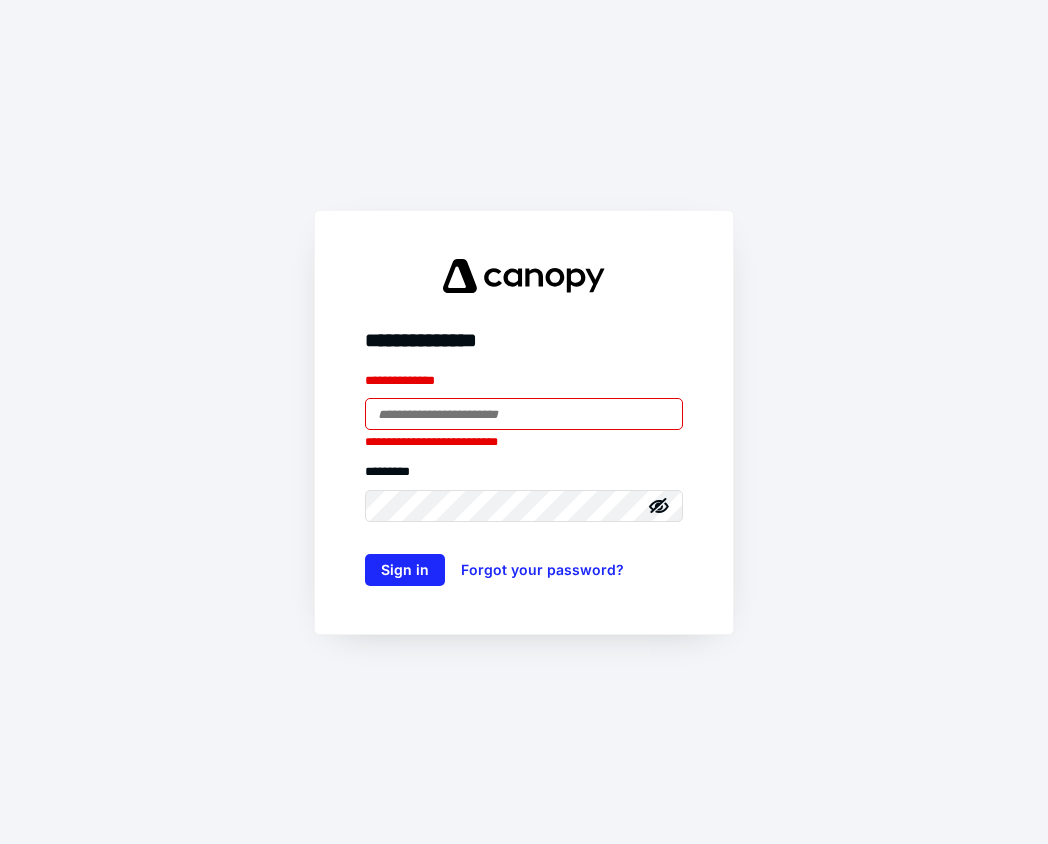 click on "**********" at bounding box center [524, 422] 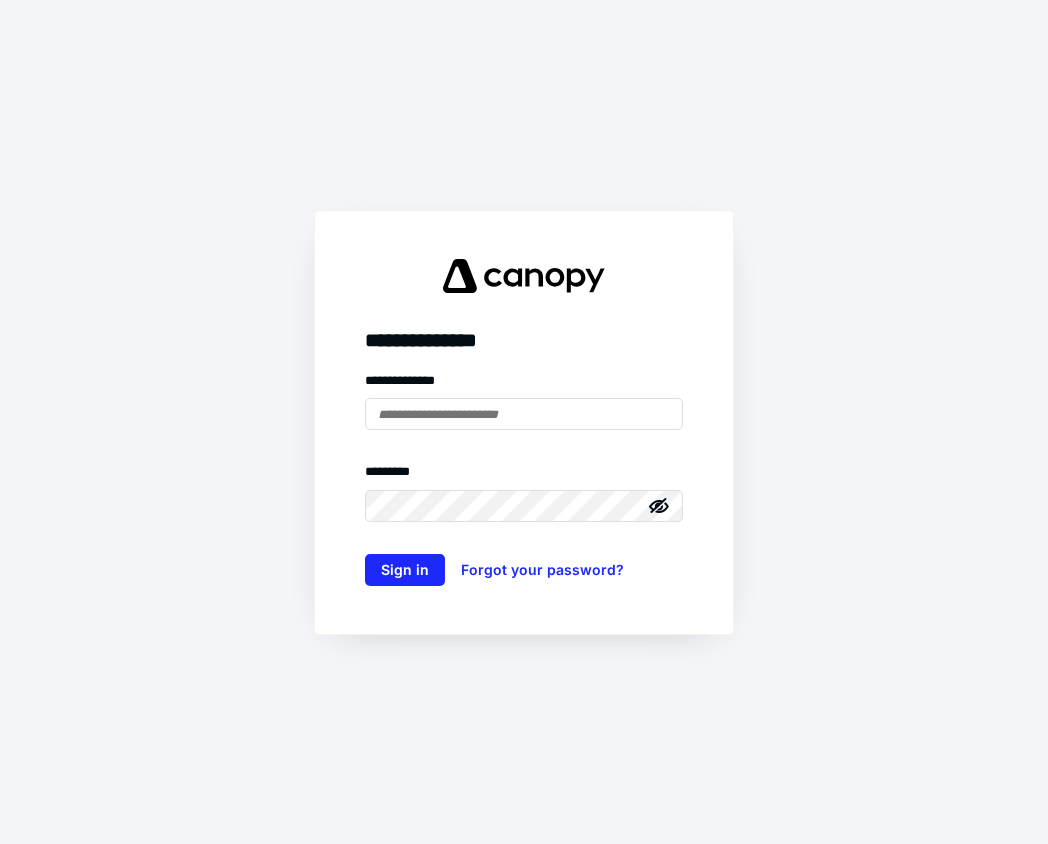 scroll, scrollTop: 0, scrollLeft: 0, axis: both 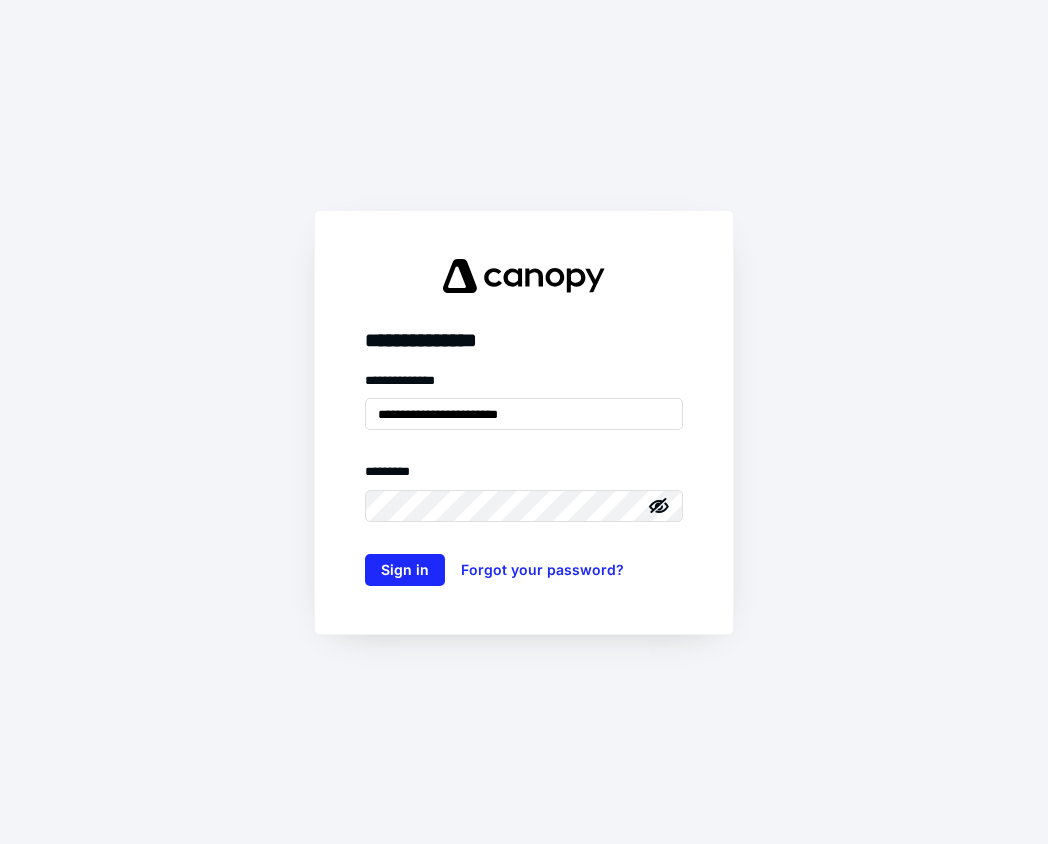 click on "**********" at bounding box center [524, 422] 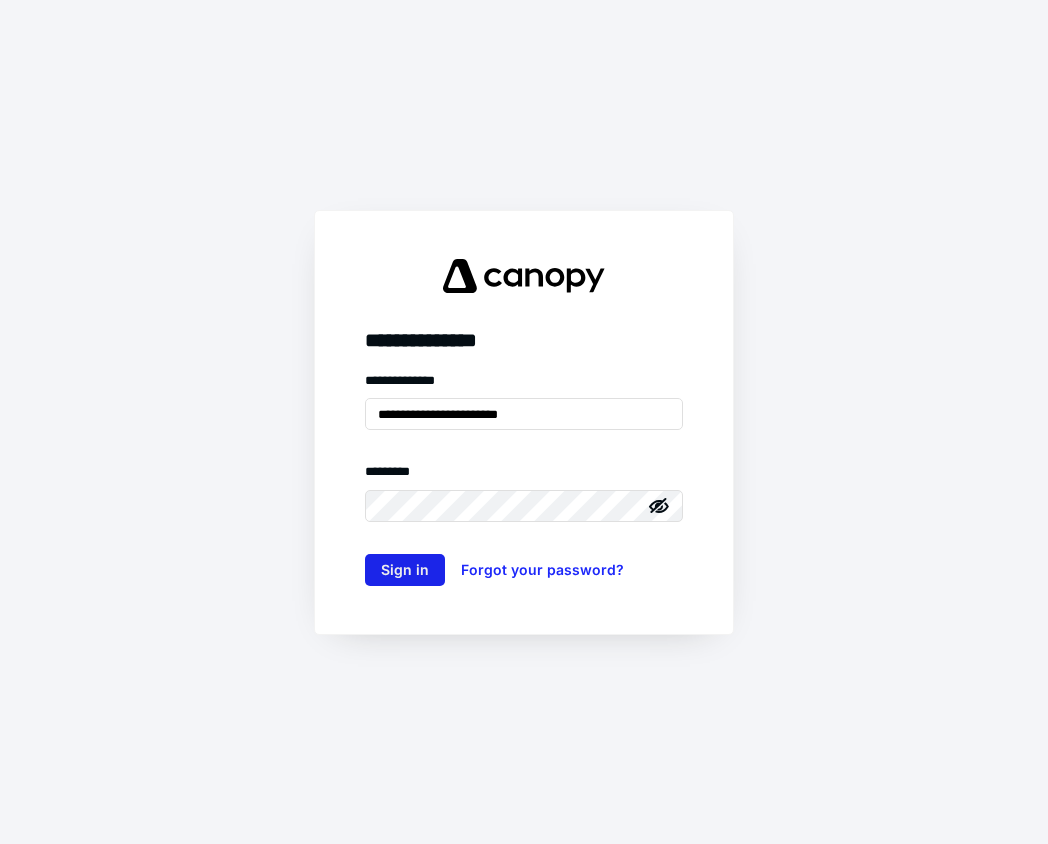 click on "Sign in" at bounding box center [405, 570] 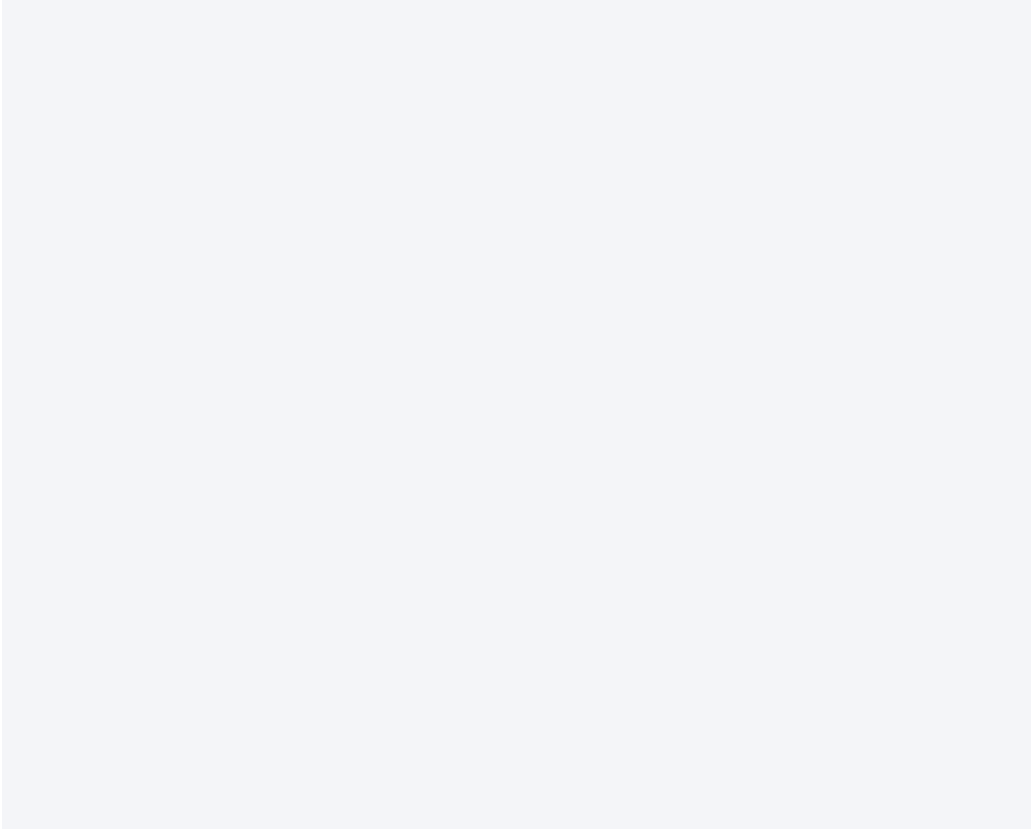 scroll, scrollTop: 0, scrollLeft: 0, axis: both 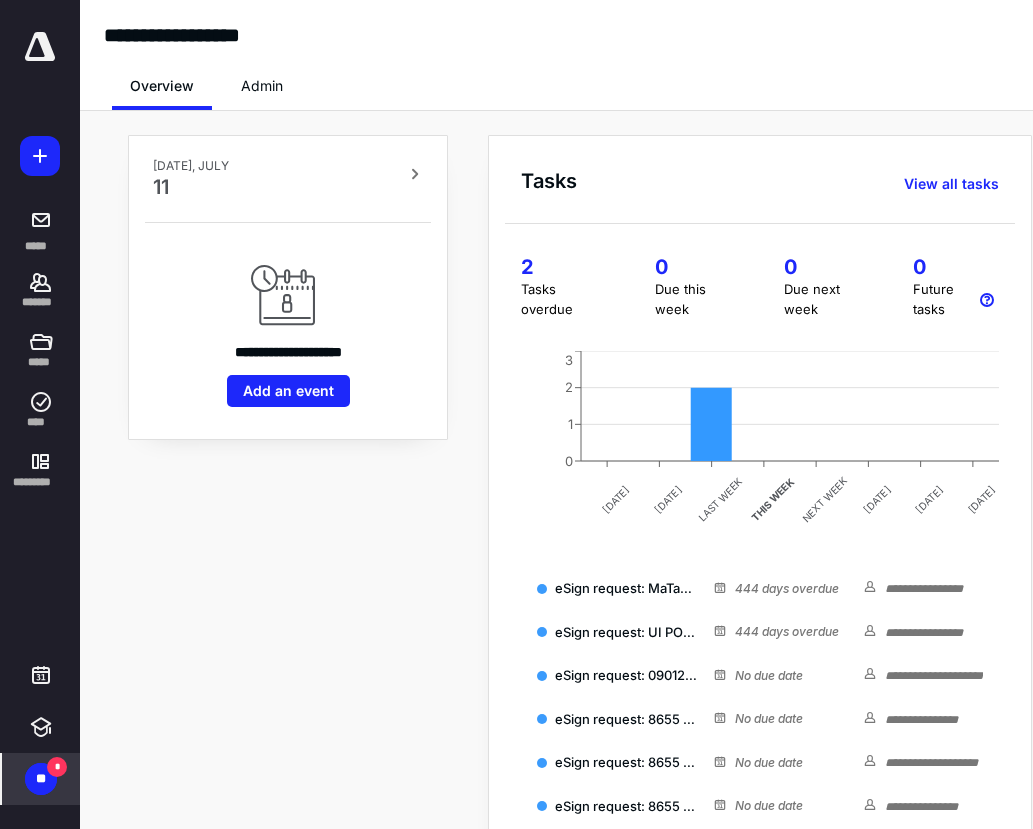 click on "**" at bounding box center [41, 779] 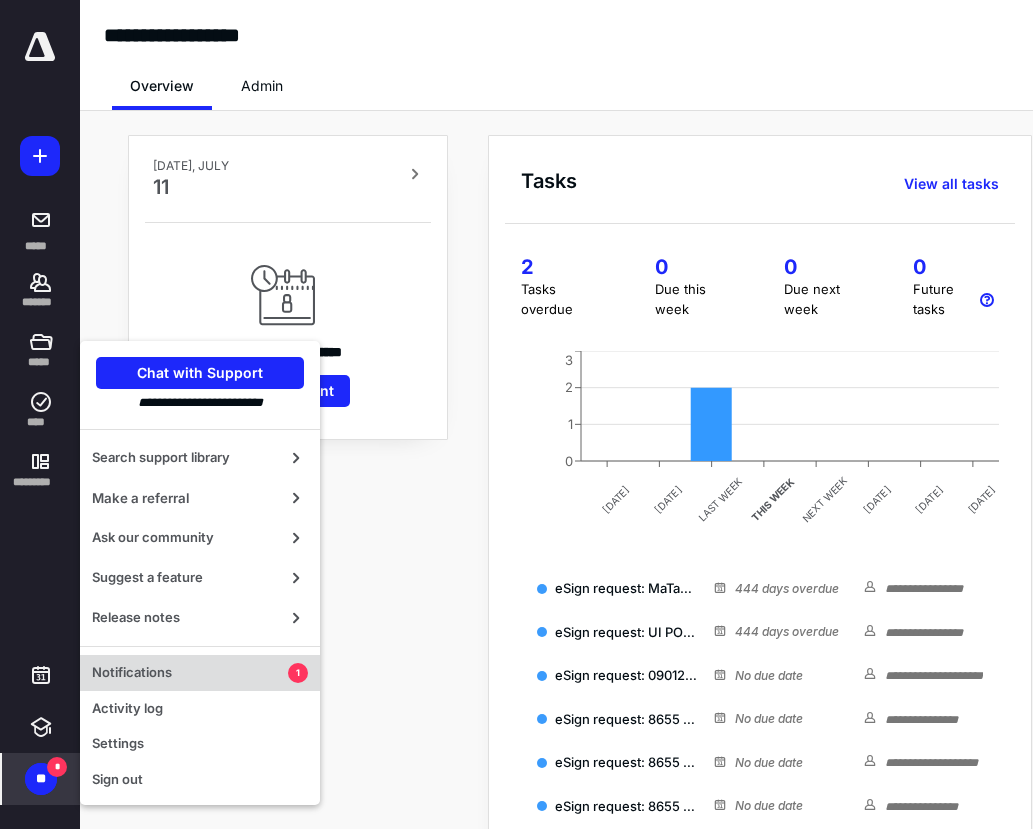 click on "Notifications" at bounding box center [190, 673] 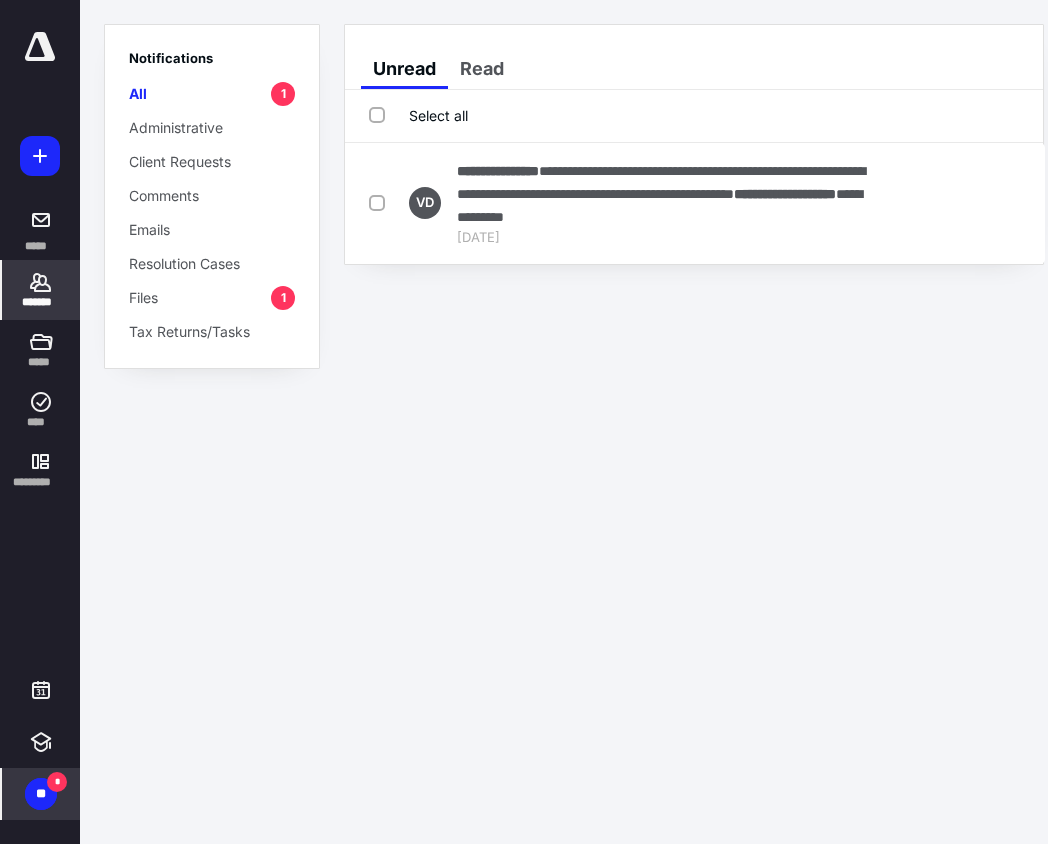 click on "*******" at bounding box center (41, 302) 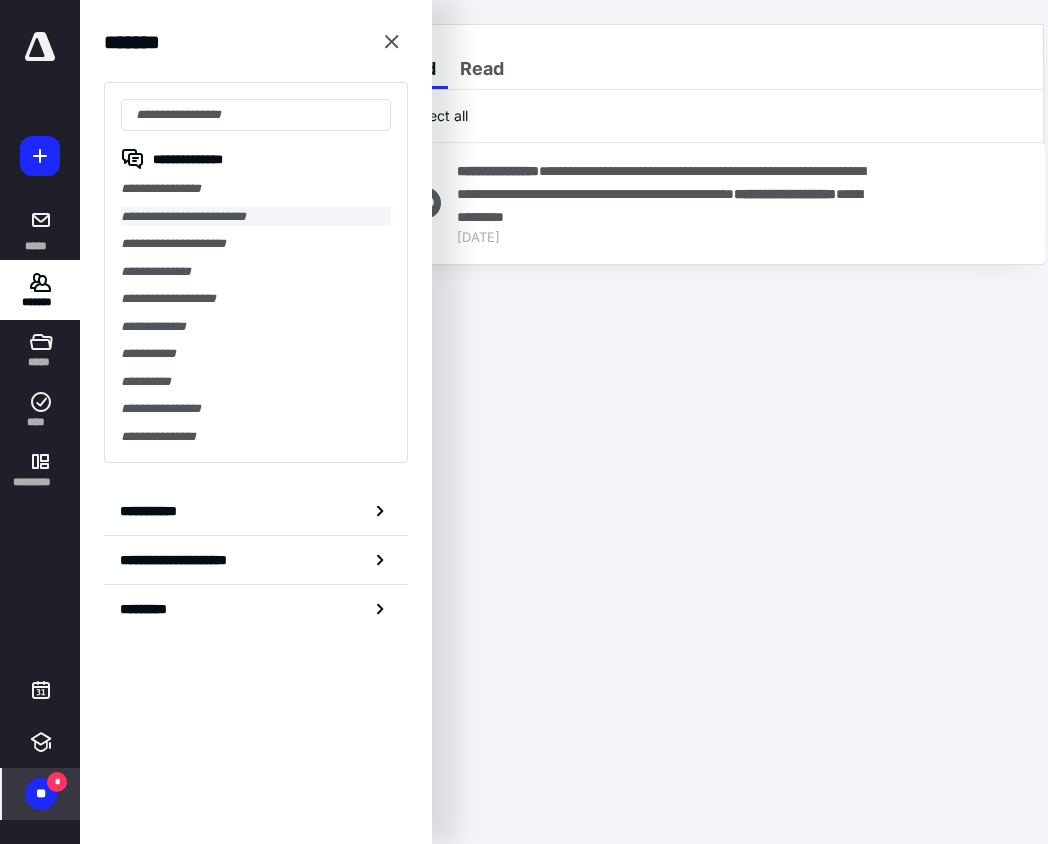 click on "**********" at bounding box center [256, 217] 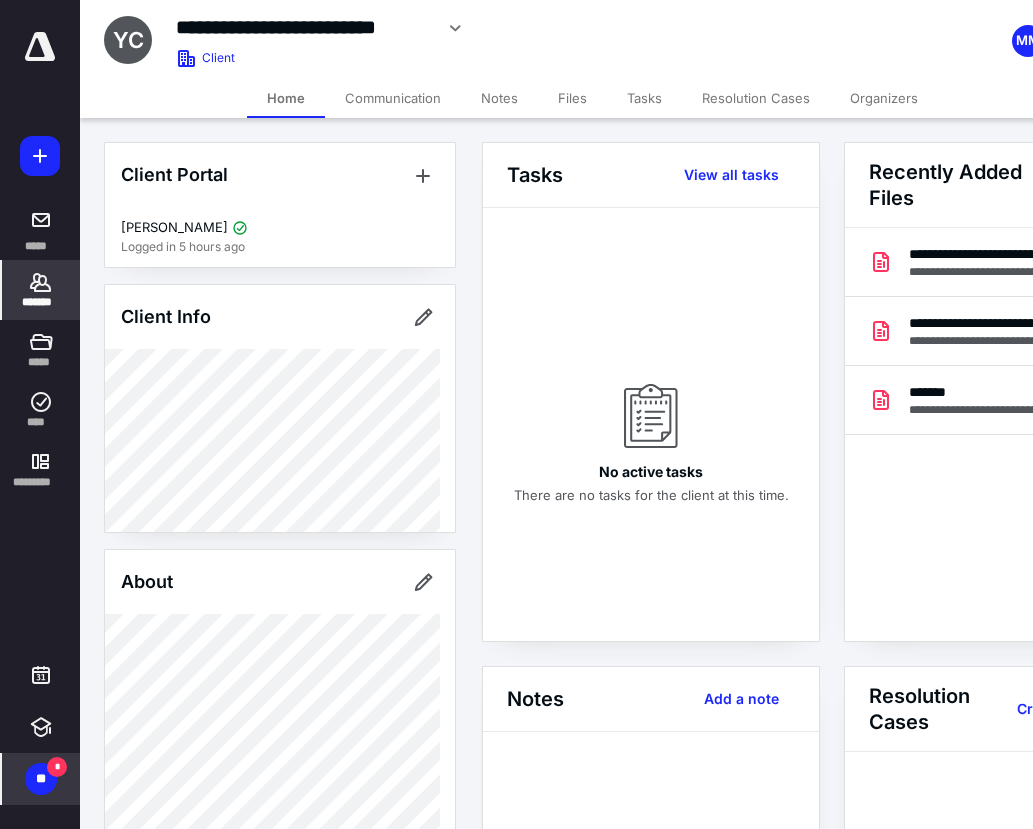 click on "Files" at bounding box center [572, 98] 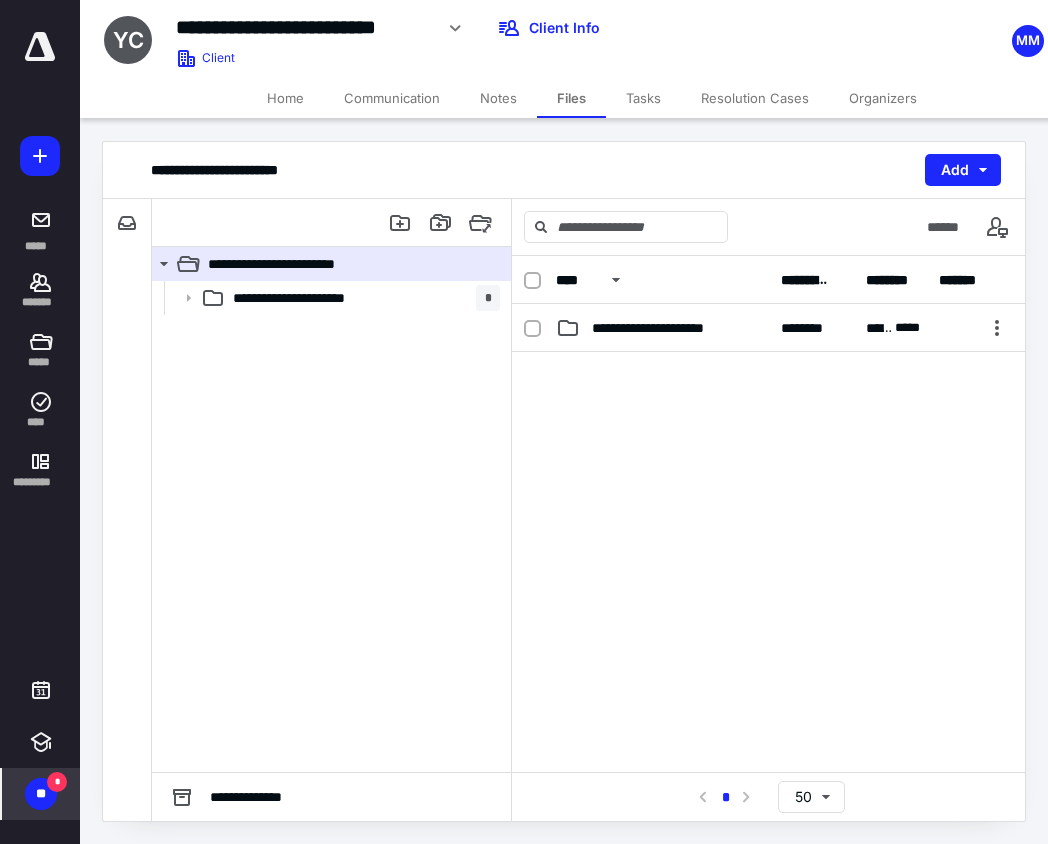 click on "Communication" at bounding box center (392, 98) 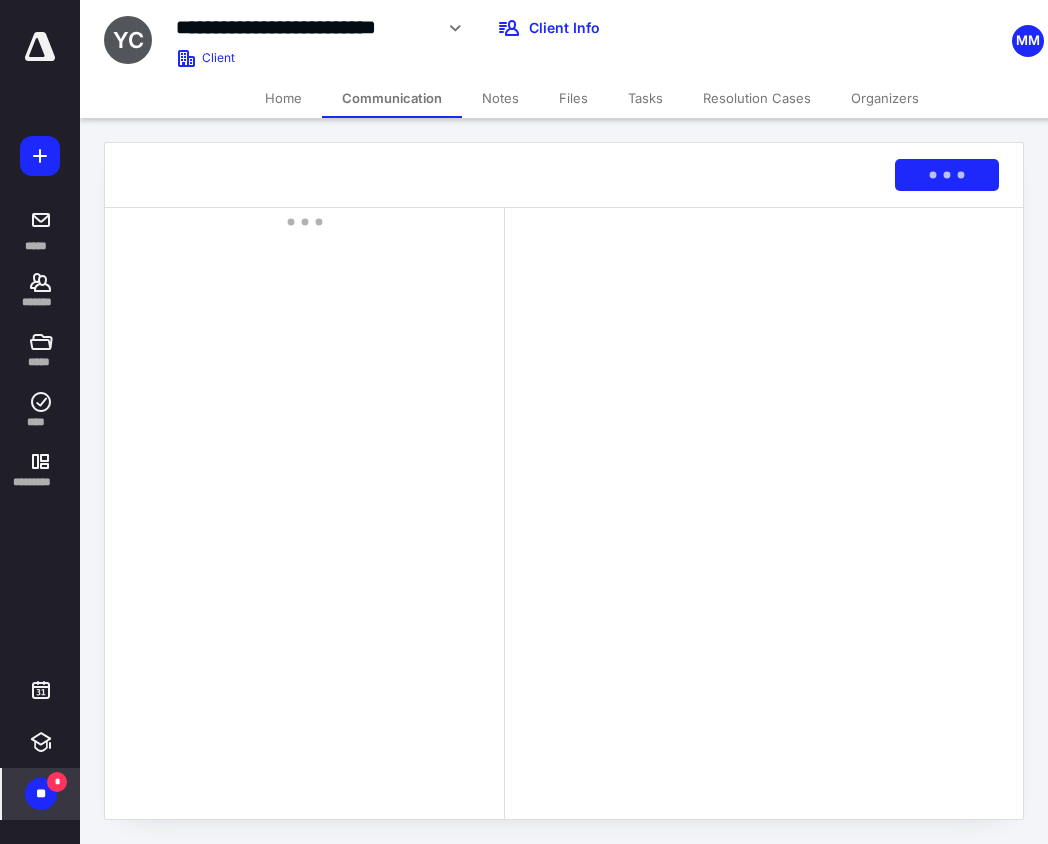 click on "Communication" at bounding box center [392, 98] 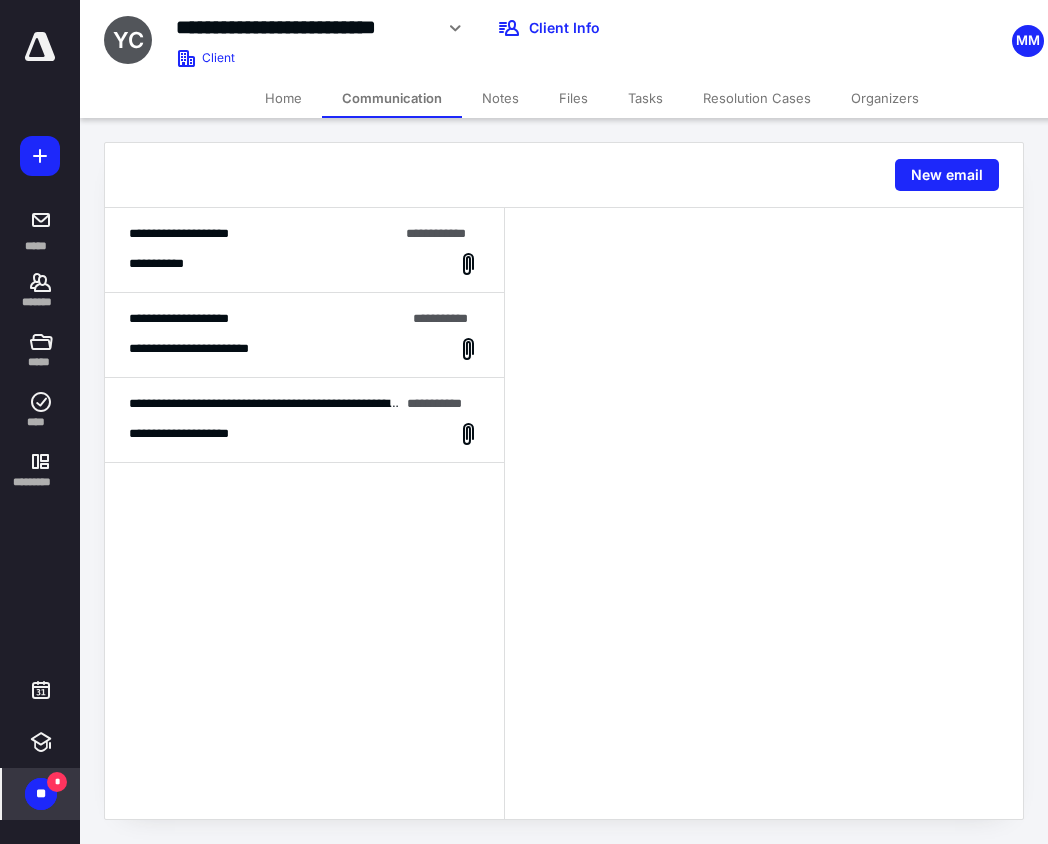 click 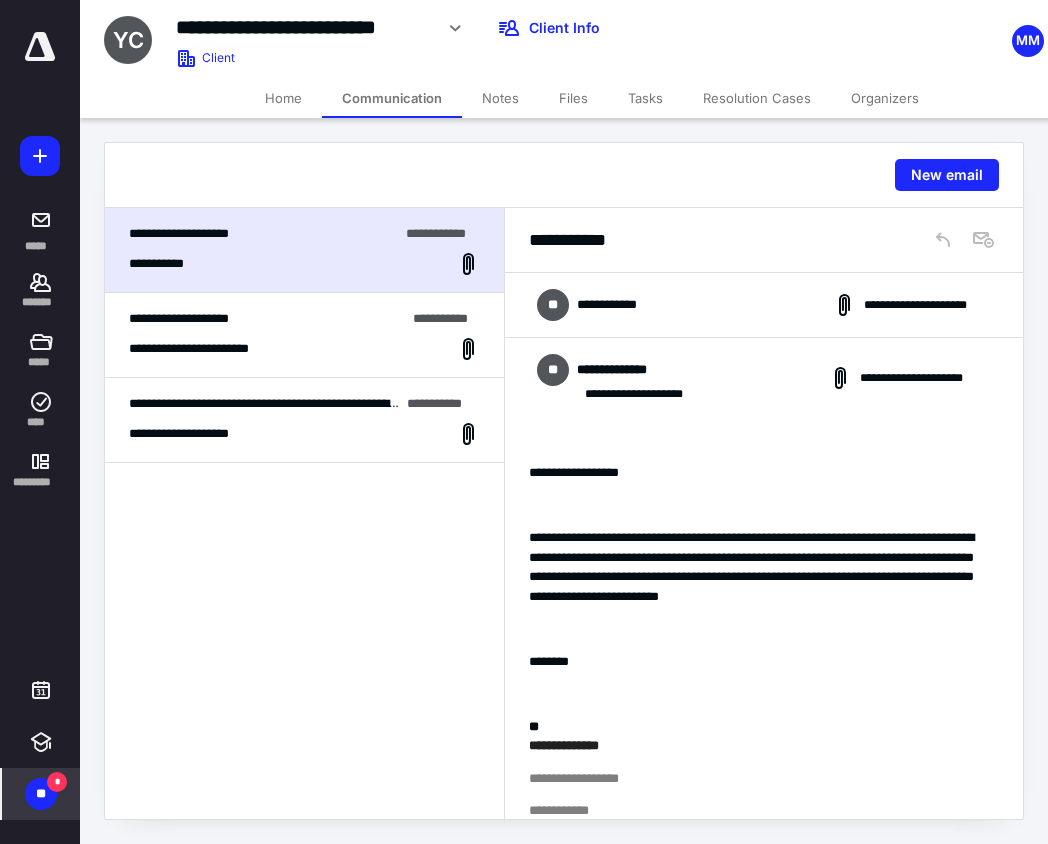 scroll, scrollTop: 1500, scrollLeft: 0, axis: vertical 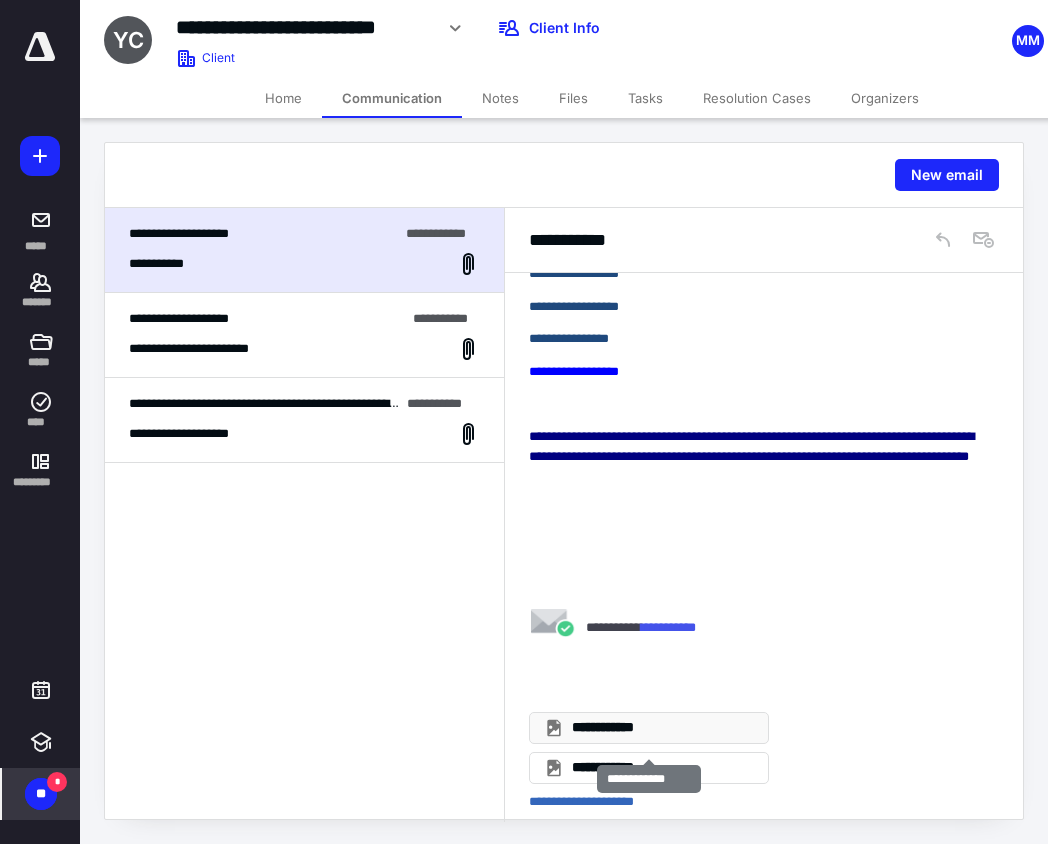 click on "**********" at bounding box center [661, 728] 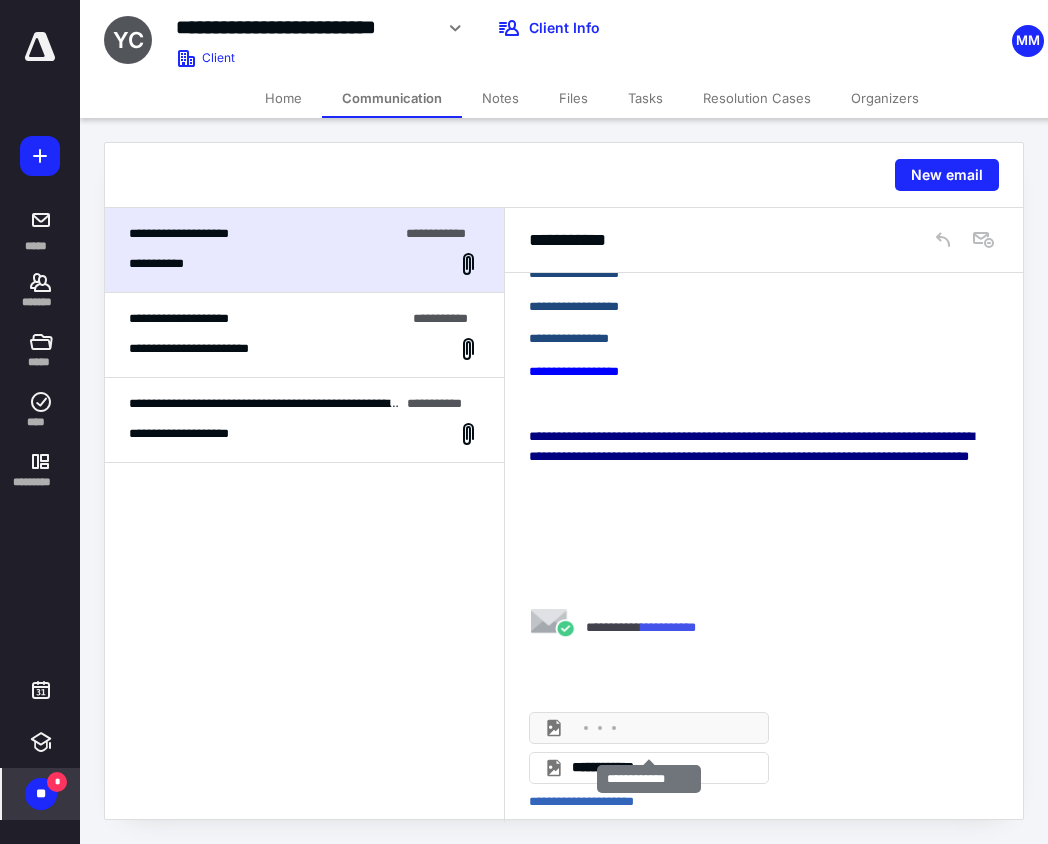 click at bounding box center [661, 728] 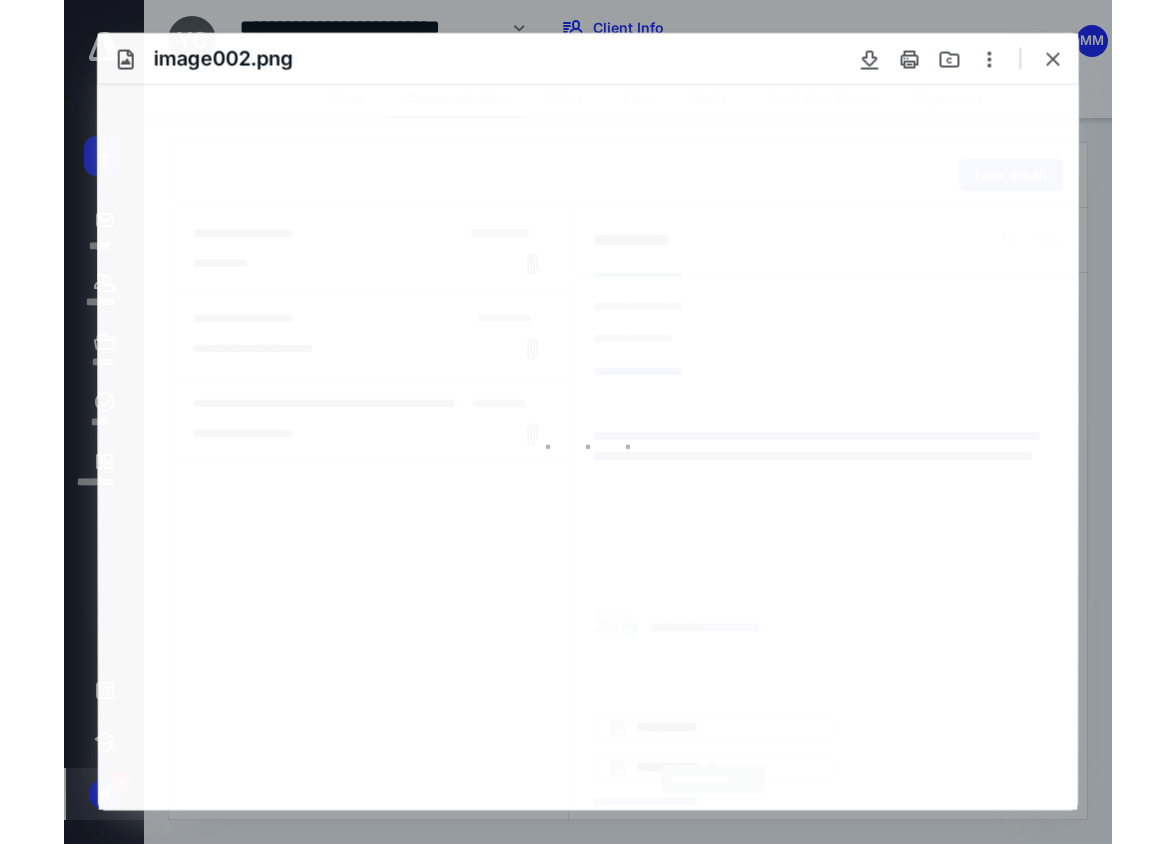 scroll, scrollTop: 0, scrollLeft: 0, axis: both 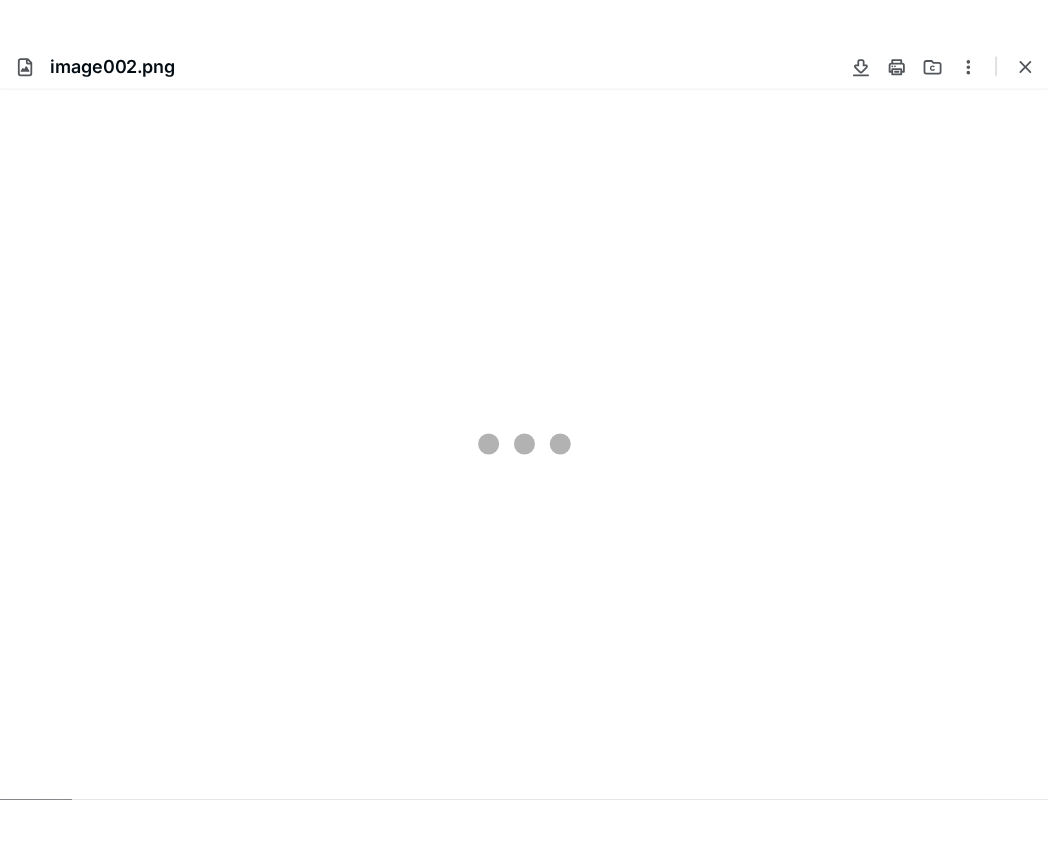type on "123" 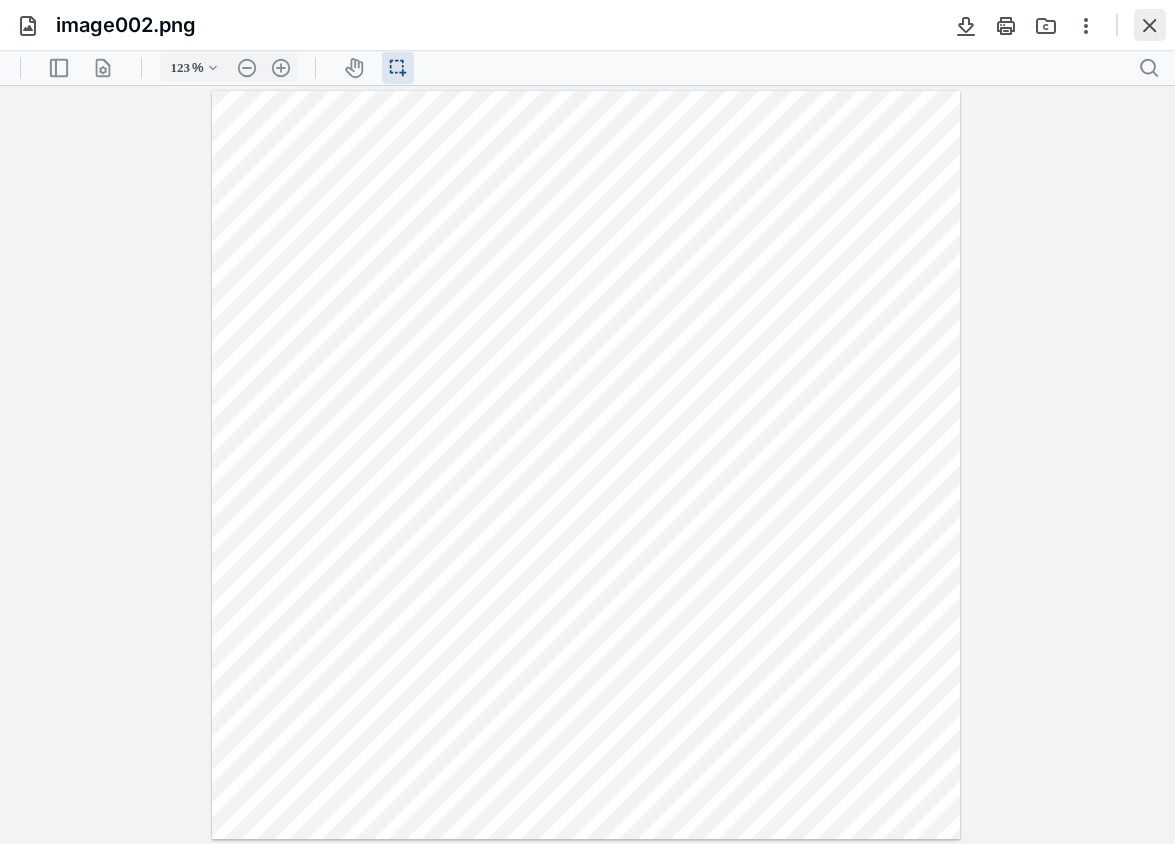 click at bounding box center (1150, 25) 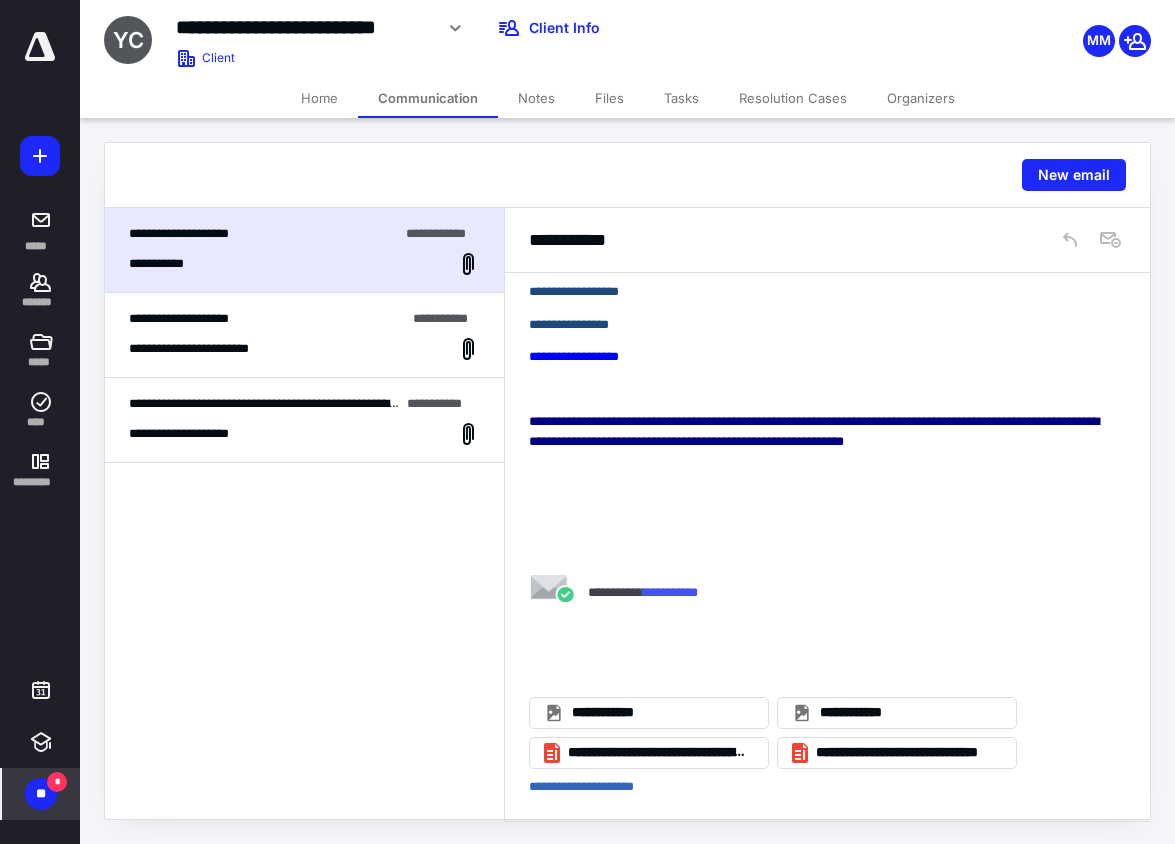 click on "**********" at bounding box center [304, 349] 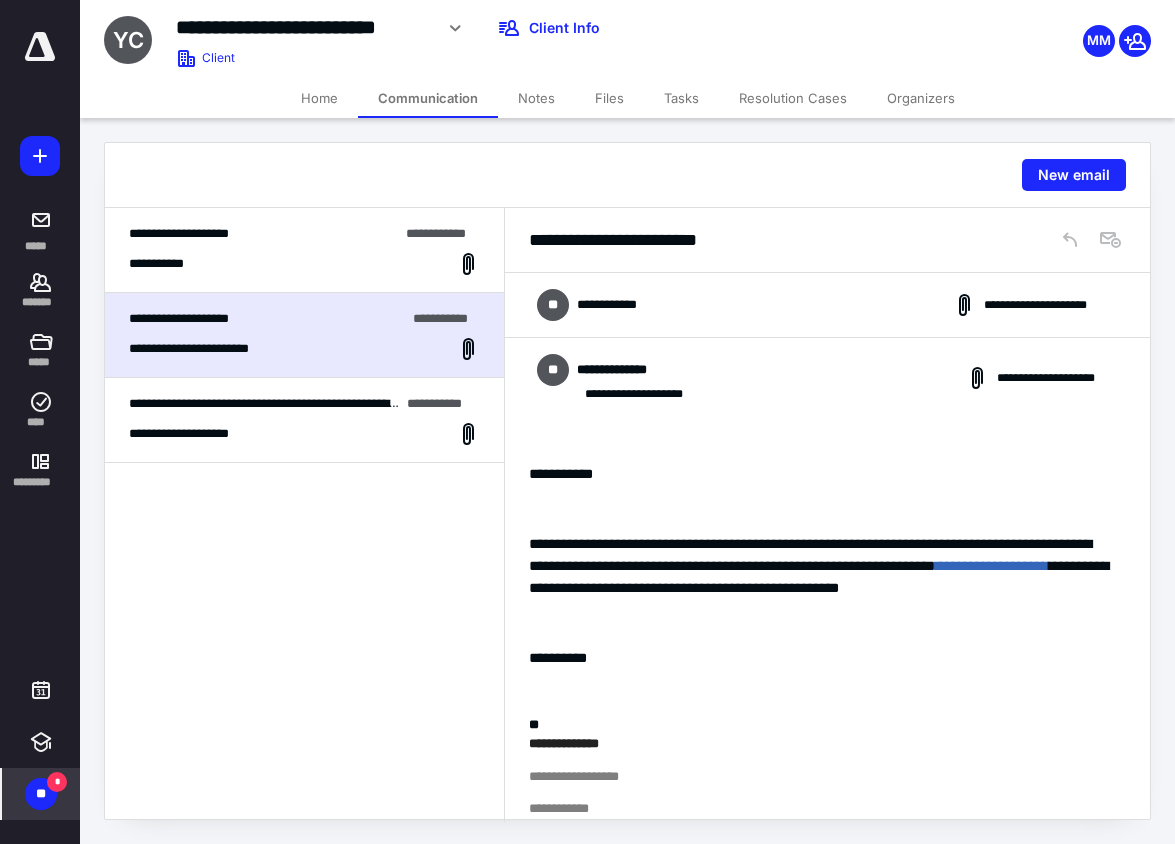 scroll, scrollTop: 1381, scrollLeft: 0, axis: vertical 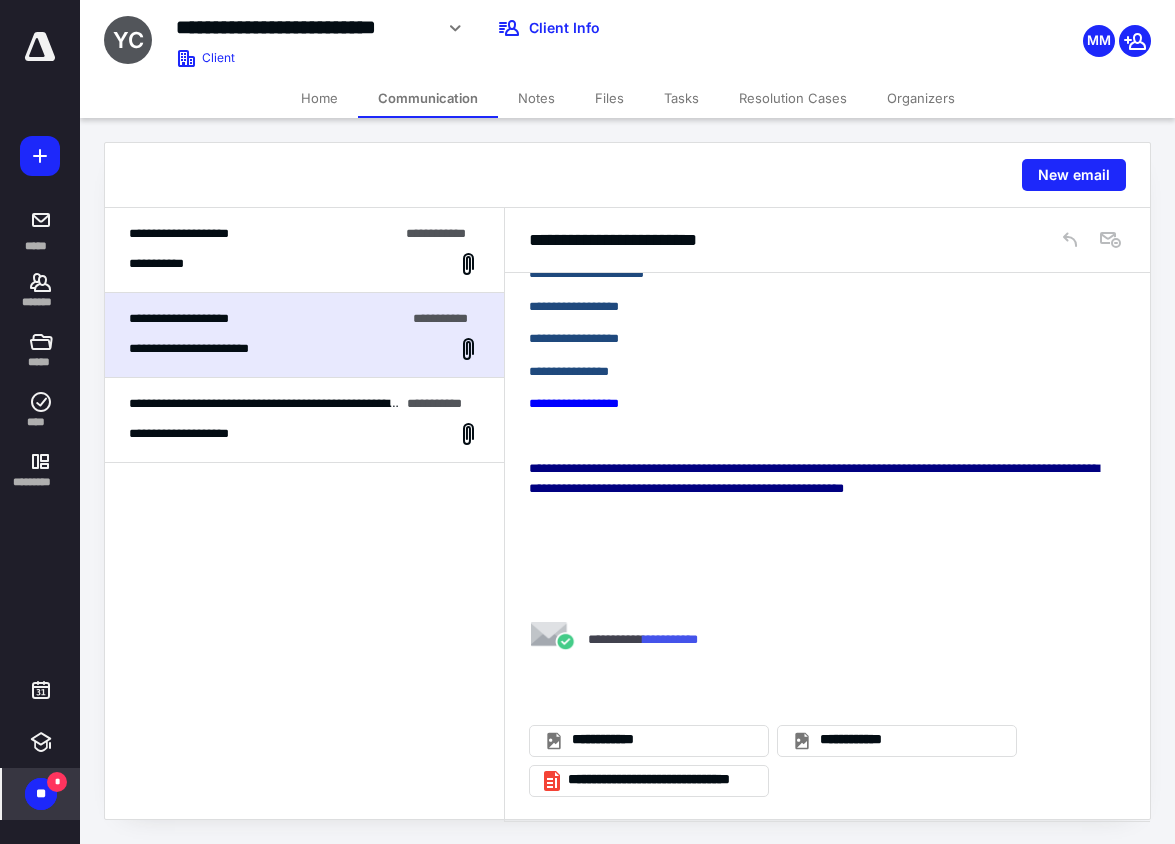 click on "**********" at bounding box center (304, 434) 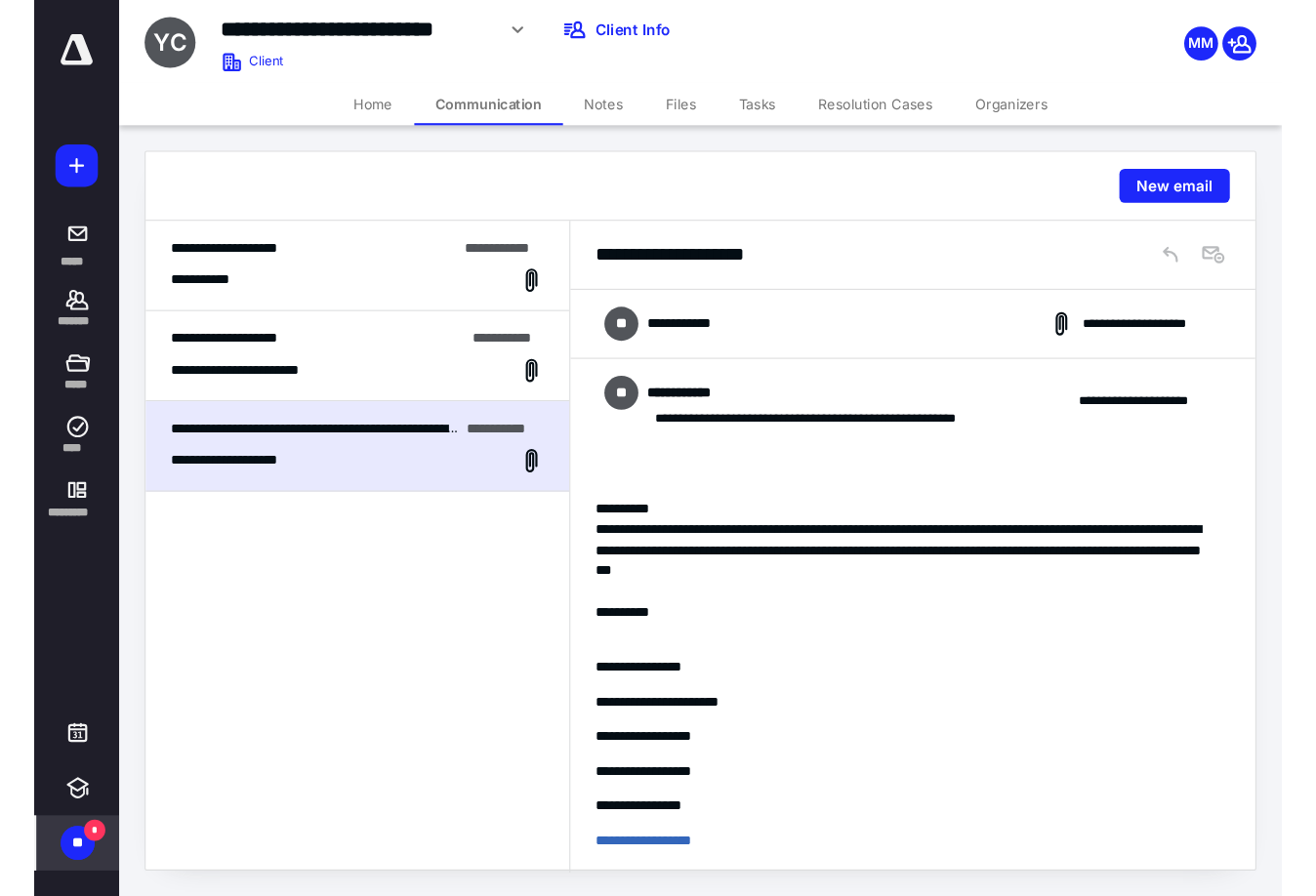 scroll, scrollTop: 107, scrollLeft: 0, axis: vertical 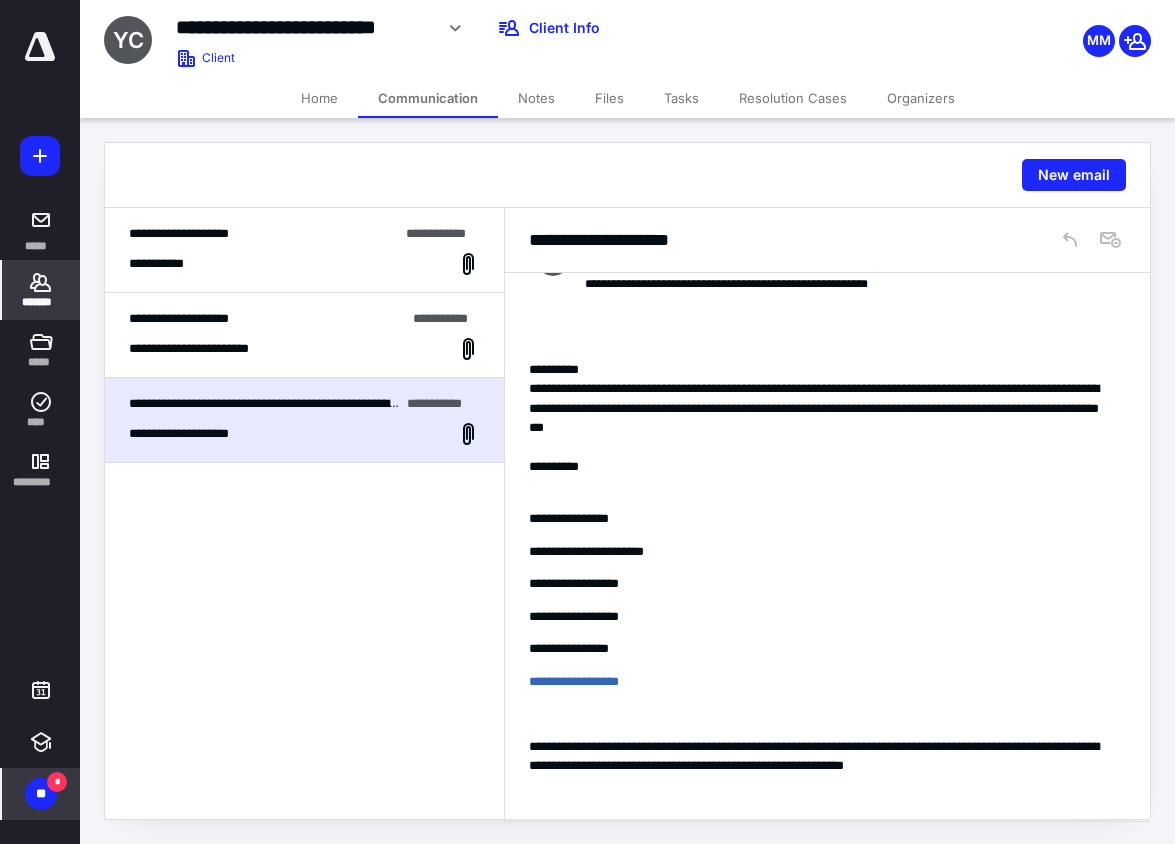 click on "*******" at bounding box center [41, 302] 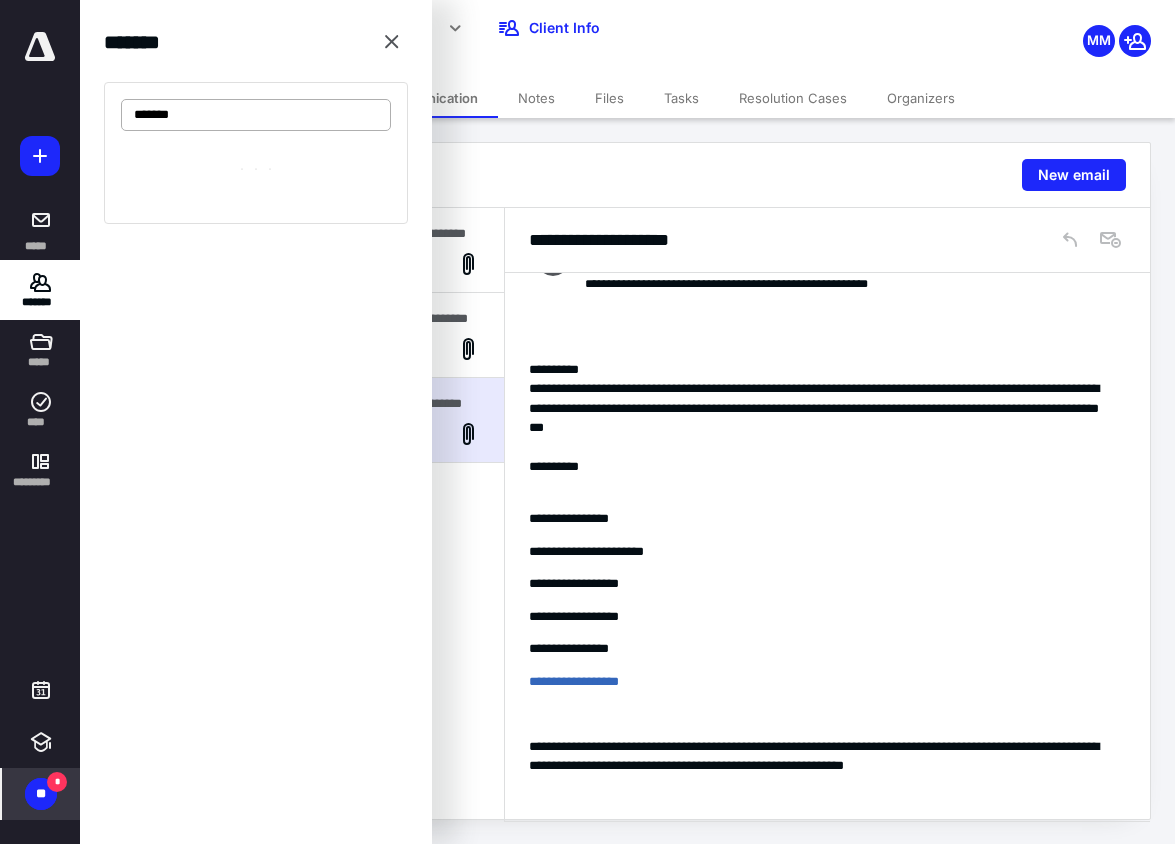 type on "*******" 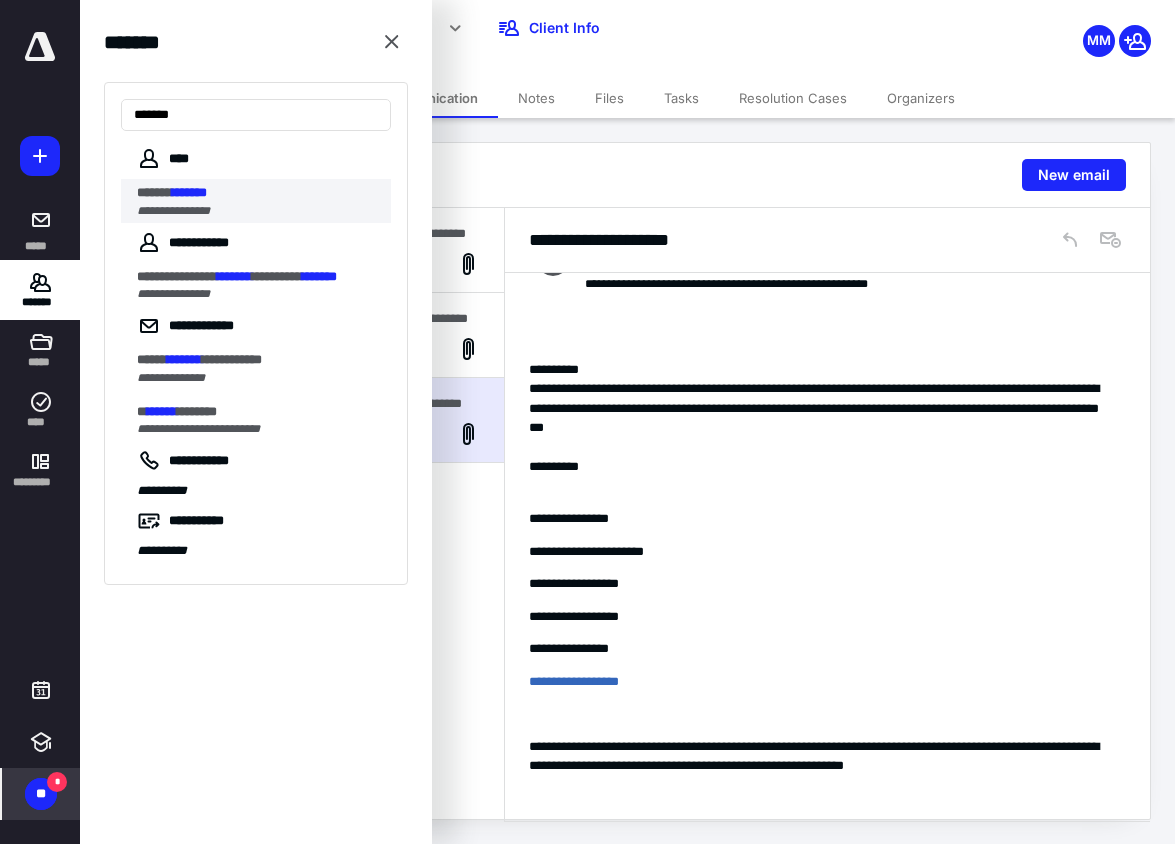 click on "**********" at bounding box center (173, 211) 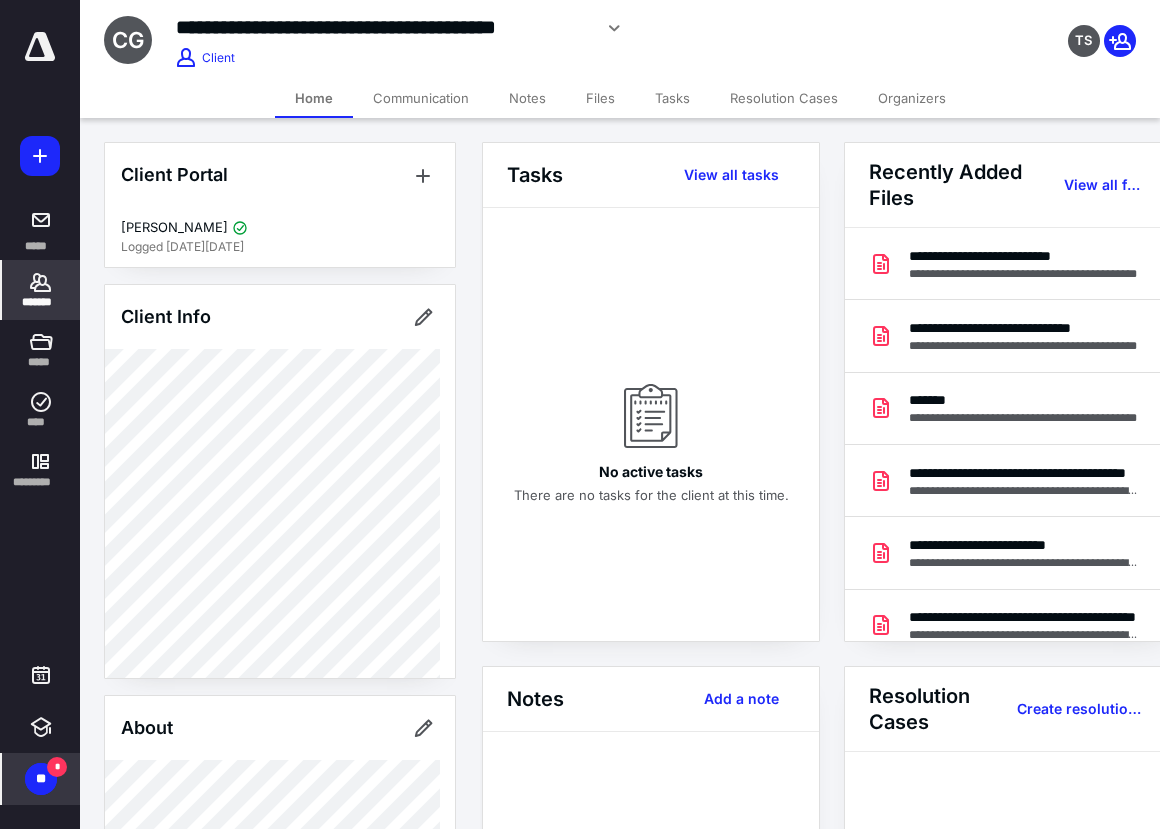 click on "Communication" at bounding box center (421, 98) 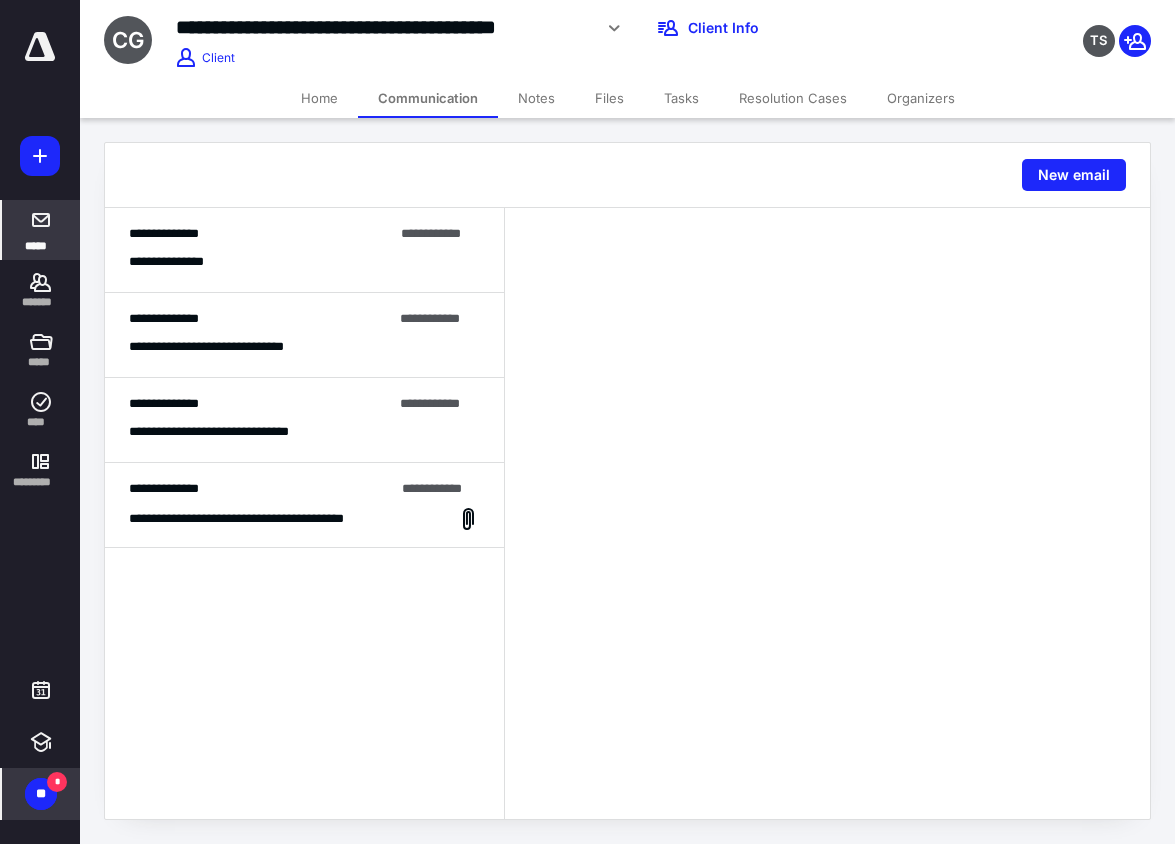 click 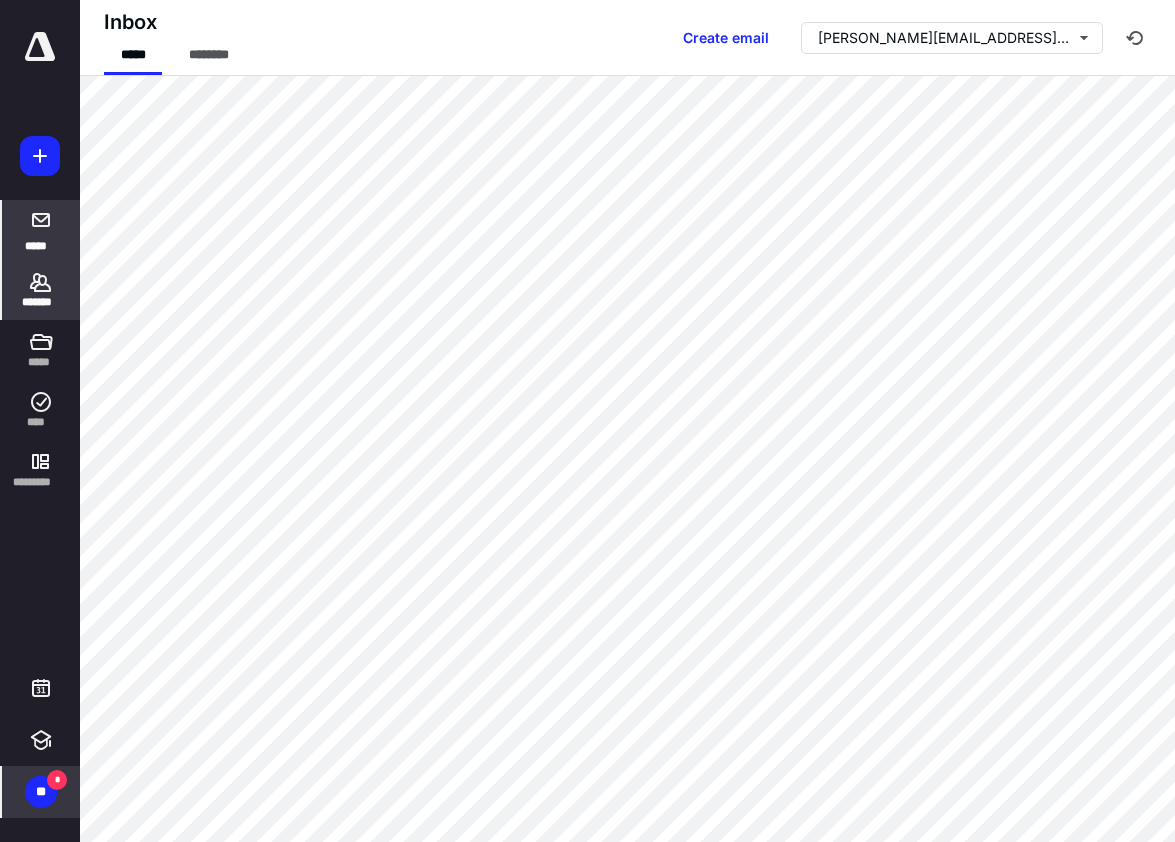 click 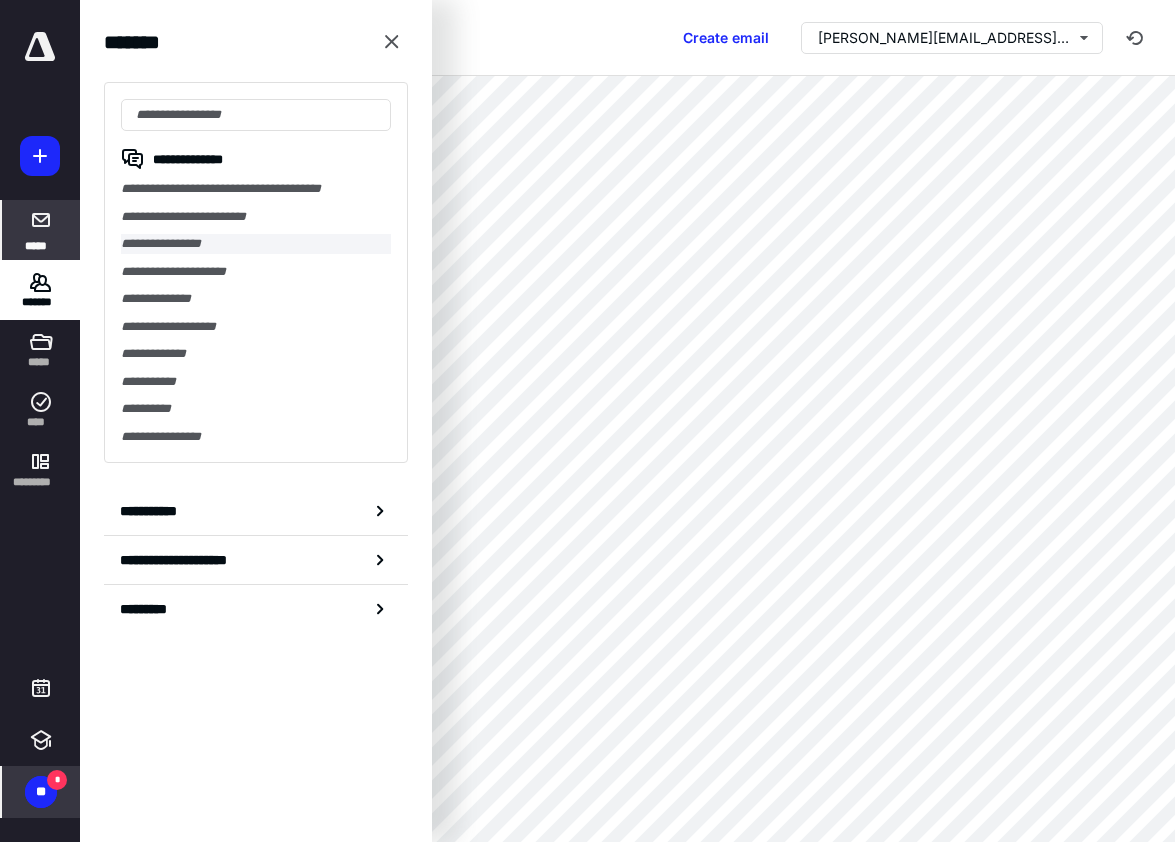click on "**********" at bounding box center (256, 244) 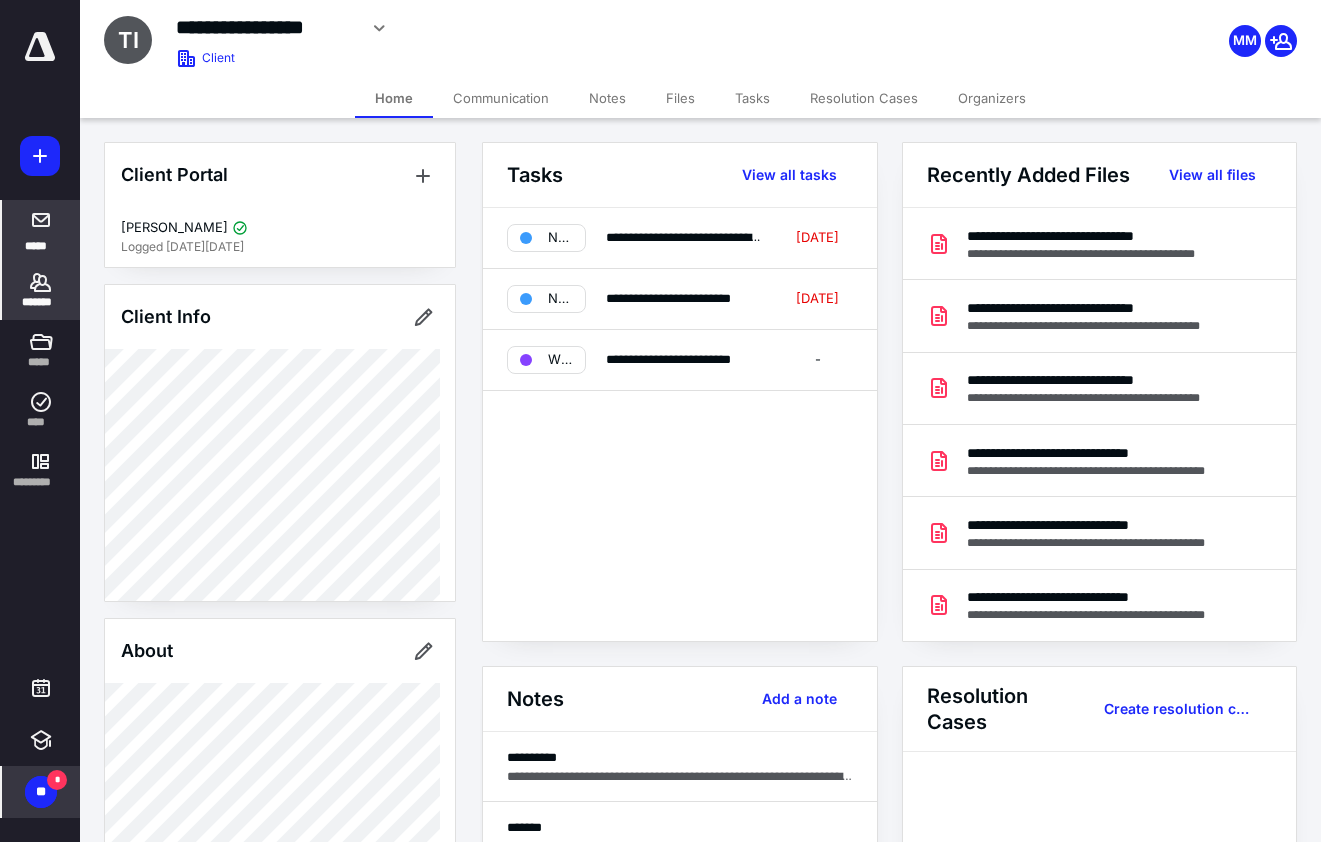 click 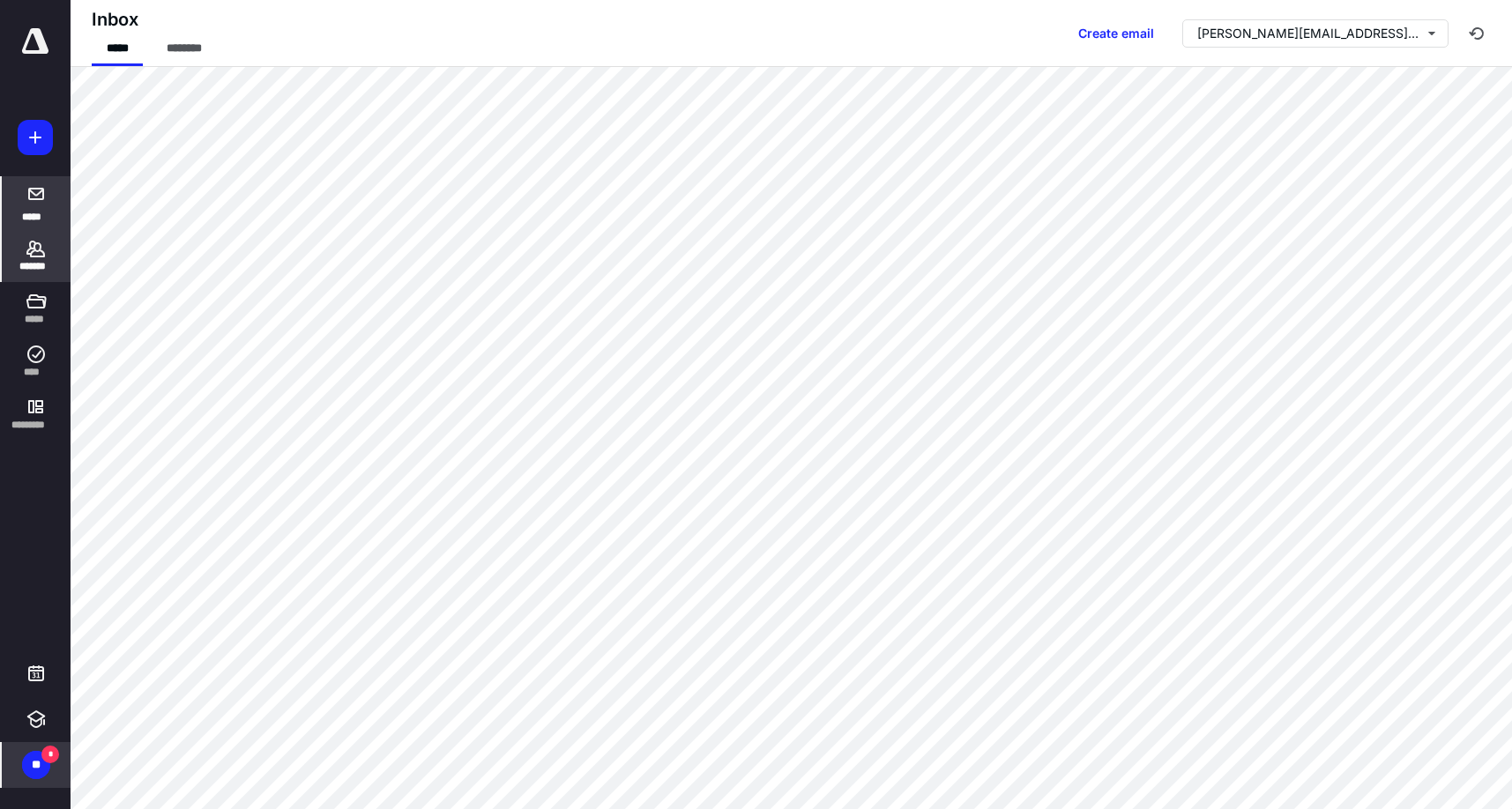 click 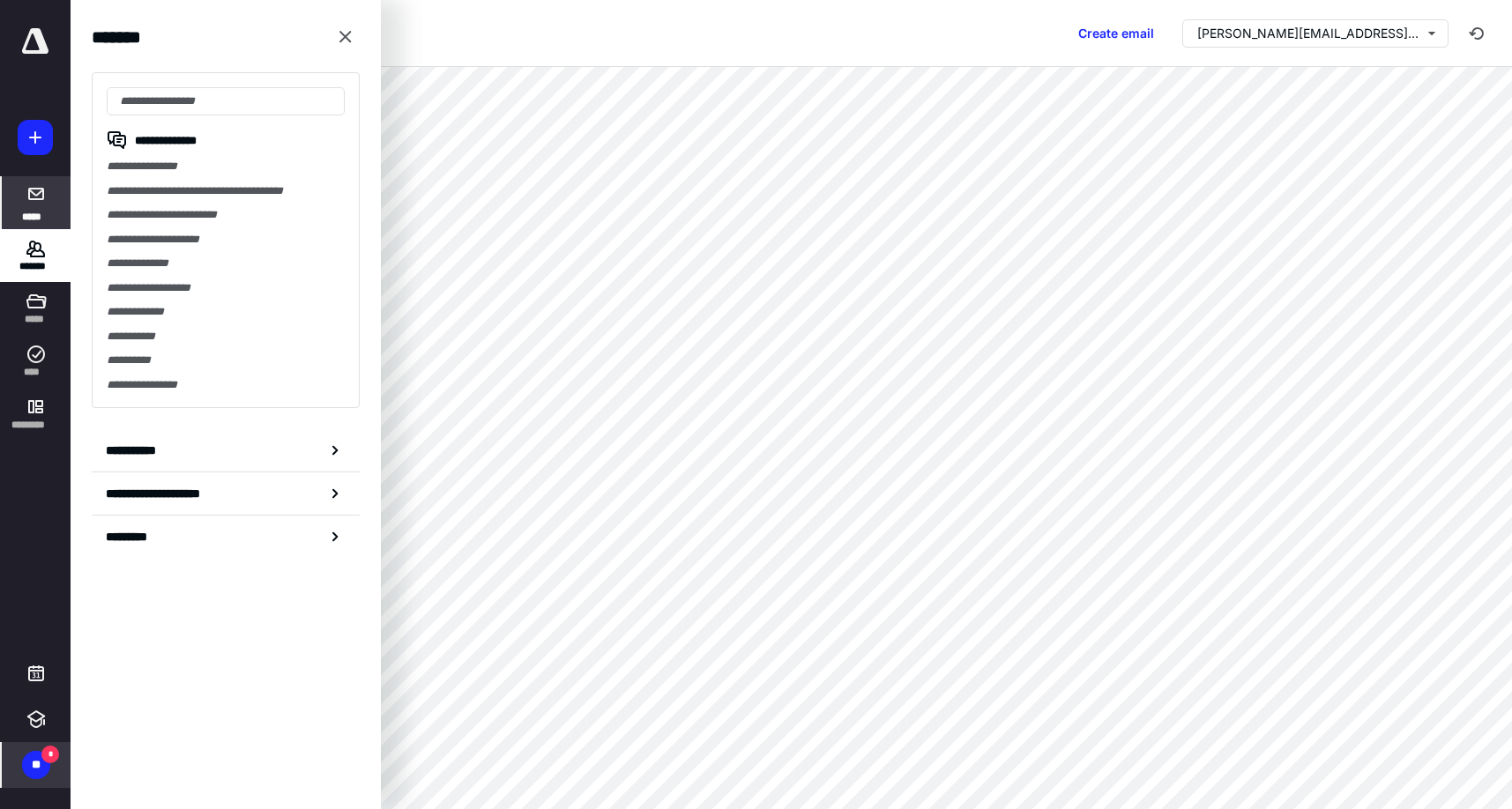 click 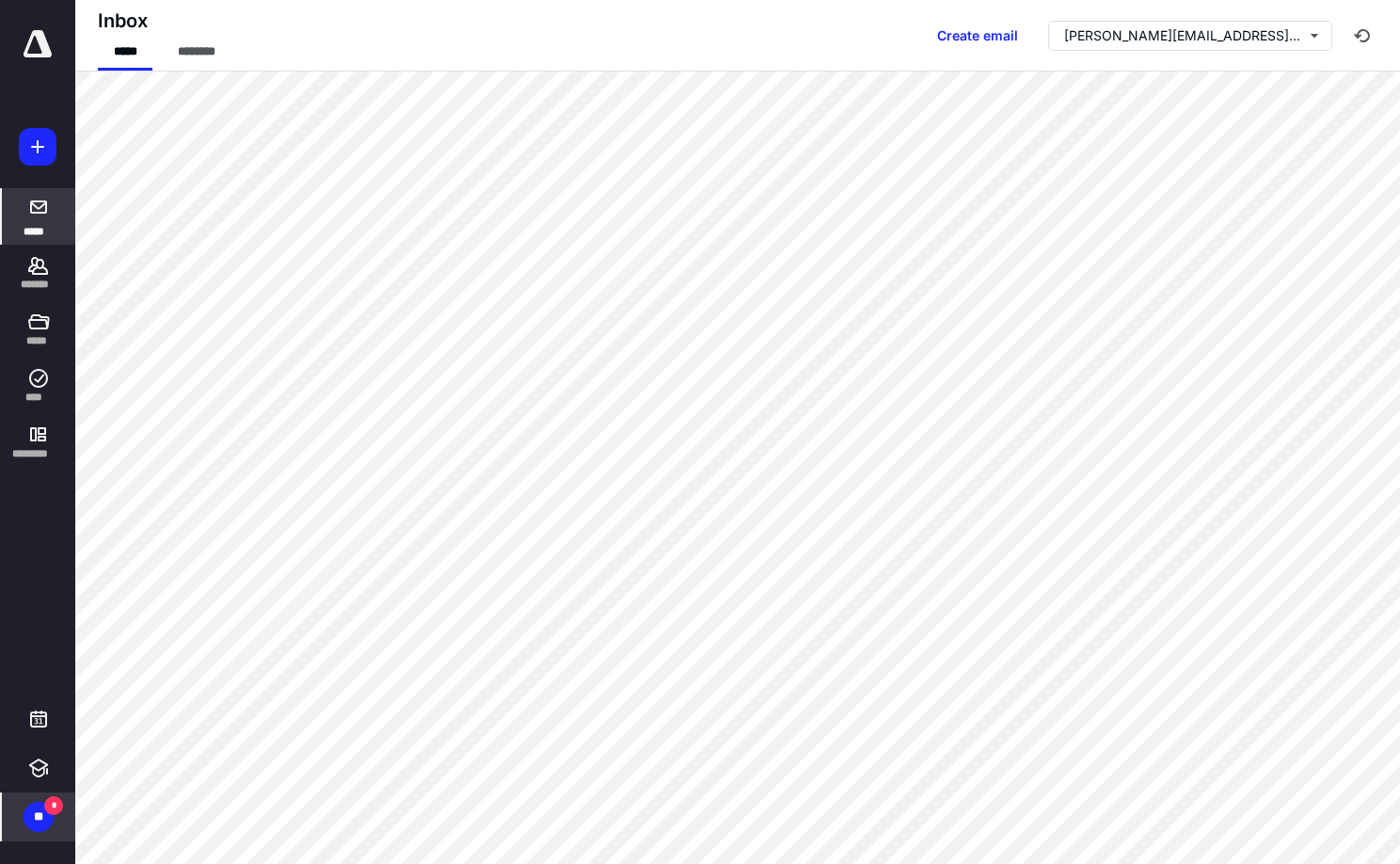click on "*****" at bounding box center [39, 216] 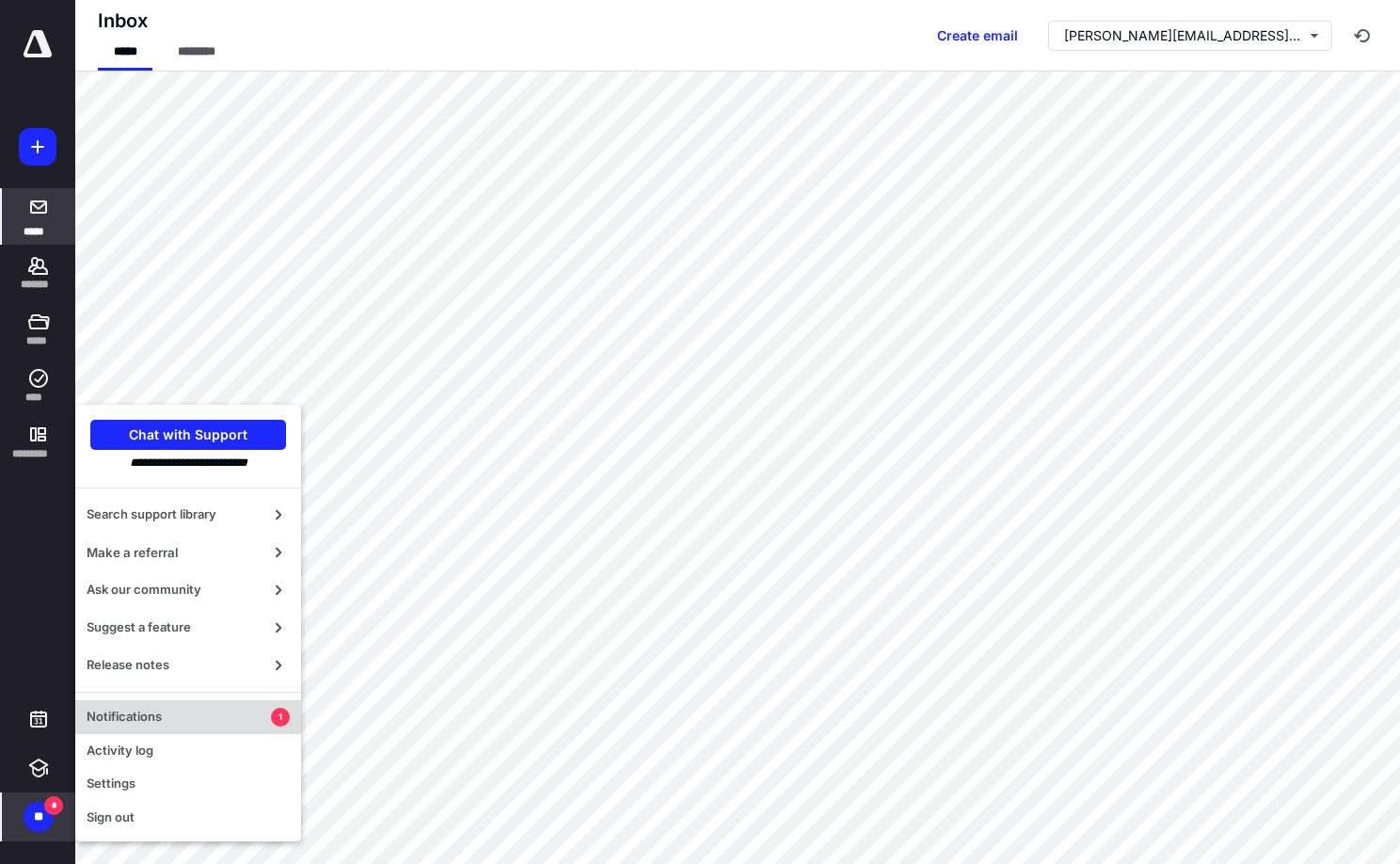 click on "Notifications" at bounding box center (179, 717) 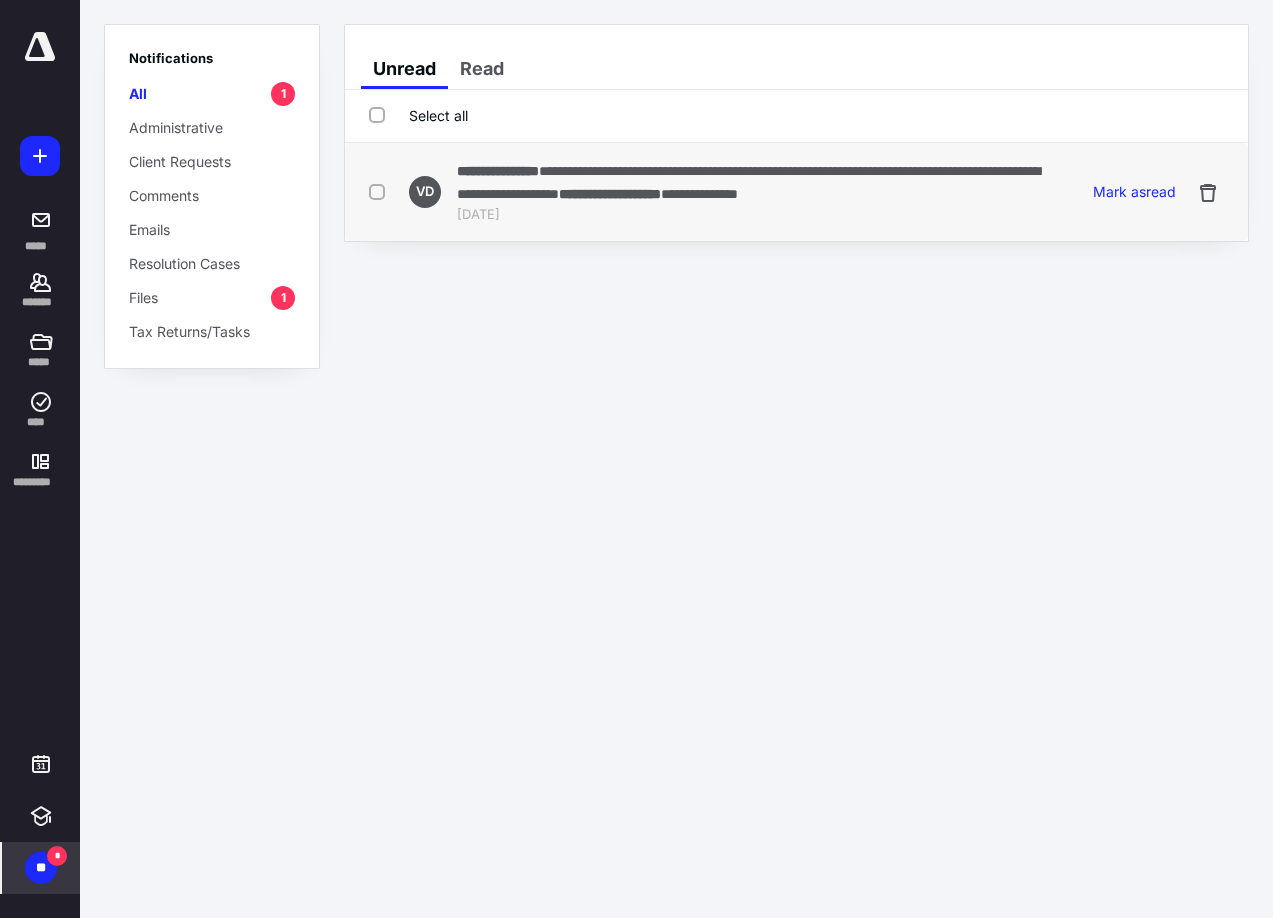 drag, startPoint x: 765, startPoint y: 298, endPoint x: 704, endPoint y: 144, distance: 165.64117 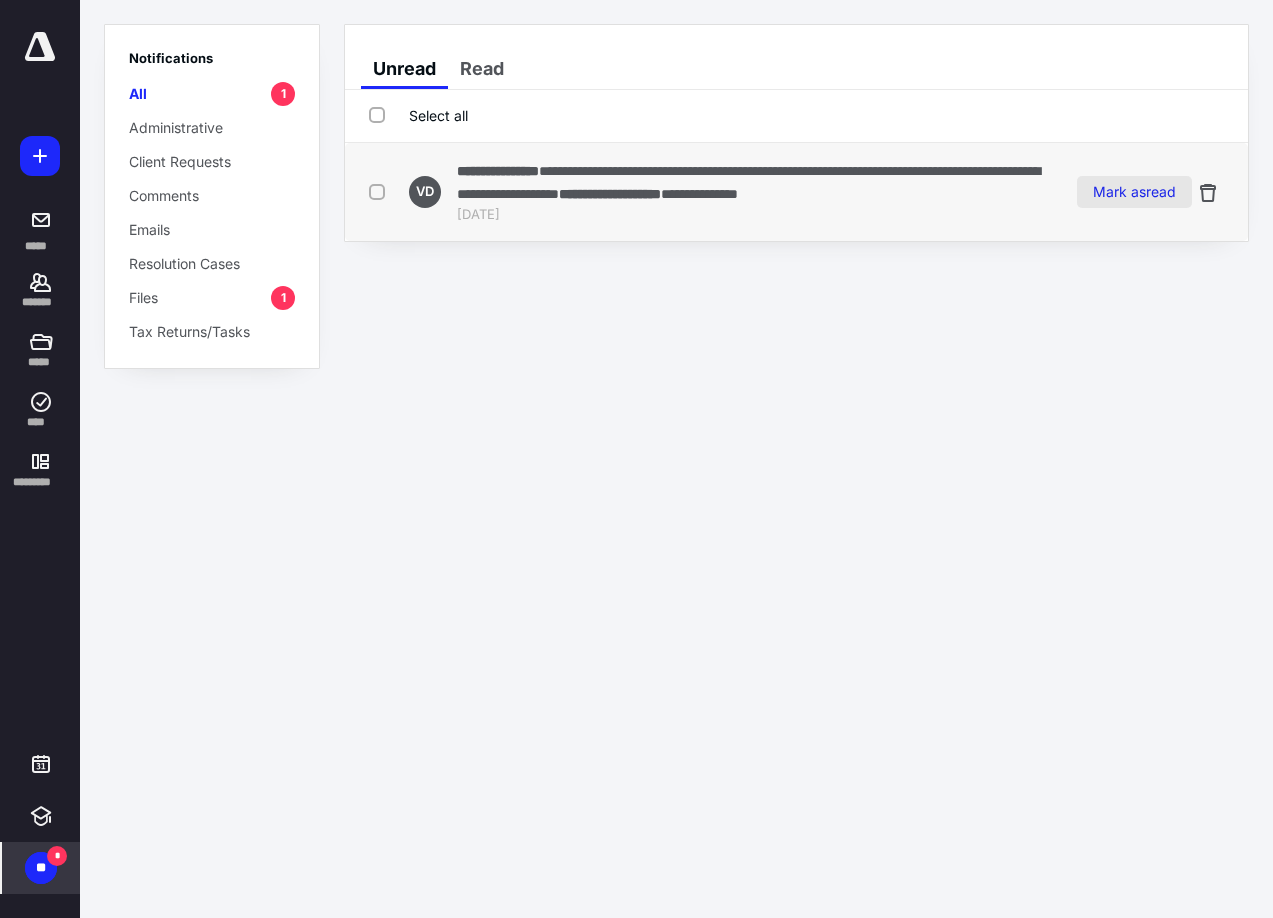 click on "Mark as  read" at bounding box center (1134, 192) 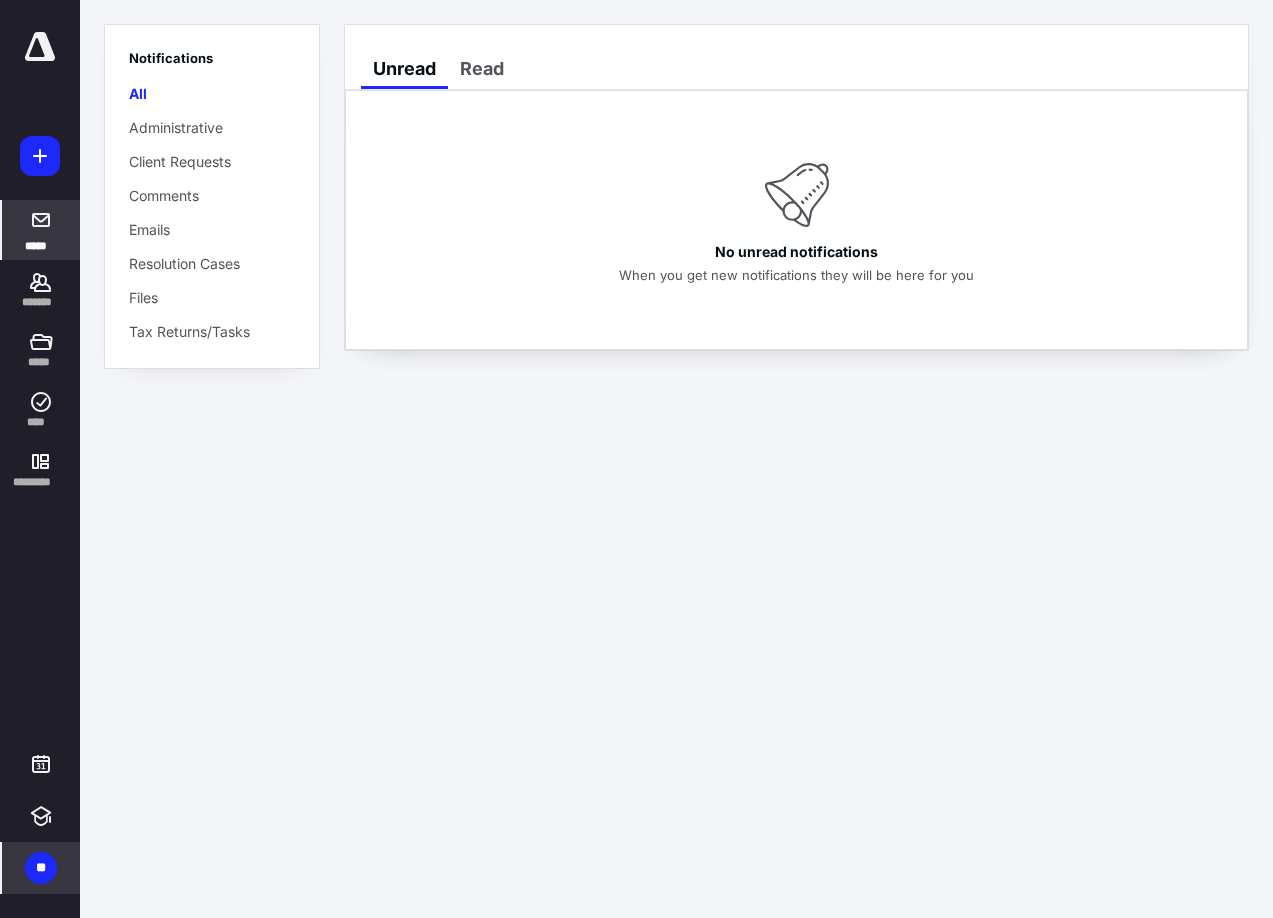 click on "*****" at bounding box center (41, 230) 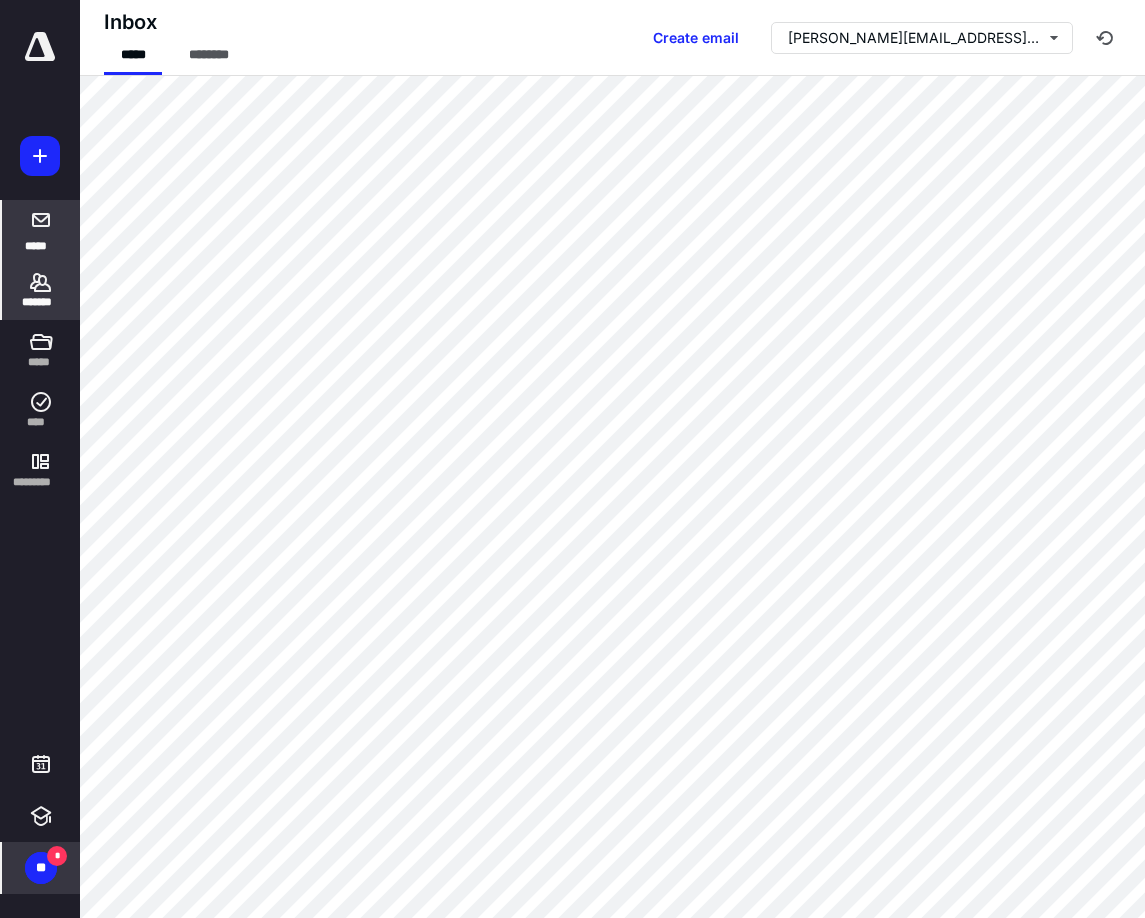 click on "*******" at bounding box center [41, 302] 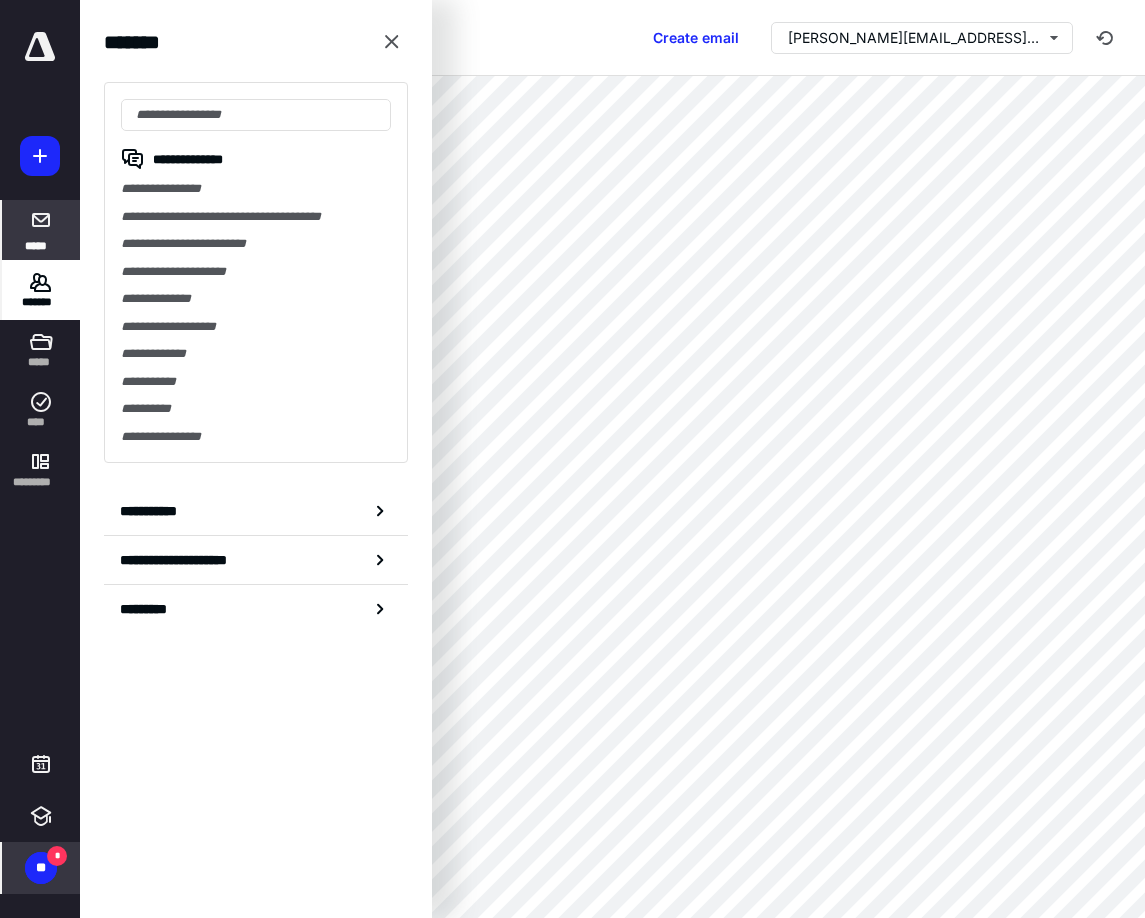 click on "*******" at bounding box center (41, 290) 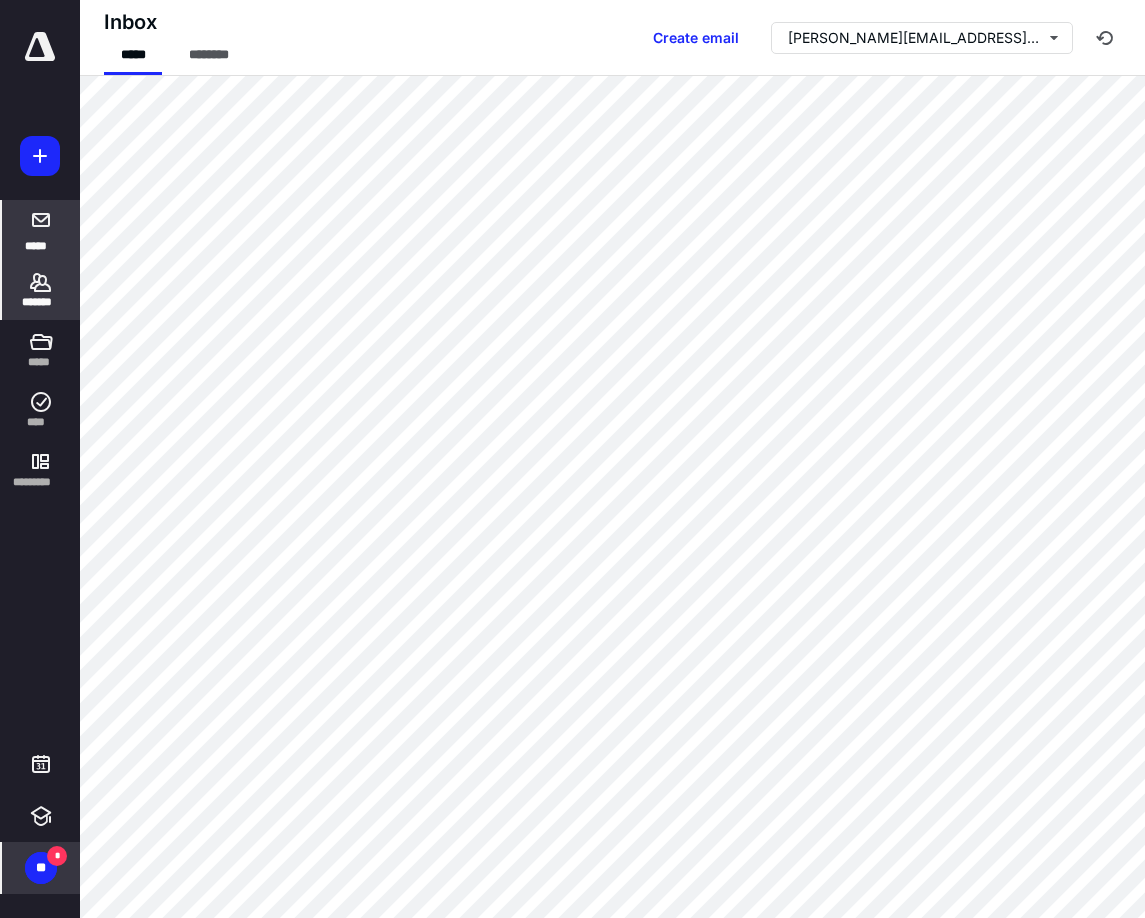 click 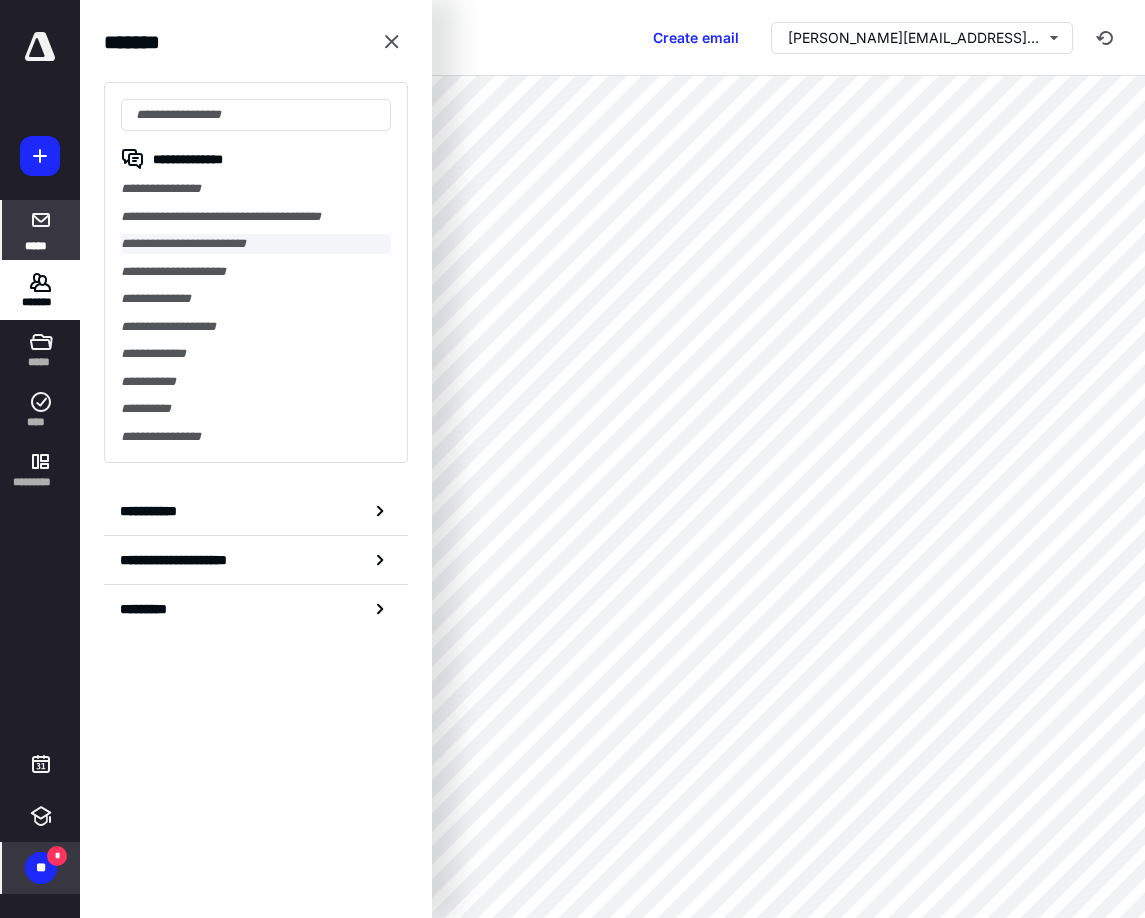 click on "**********" at bounding box center [256, 244] 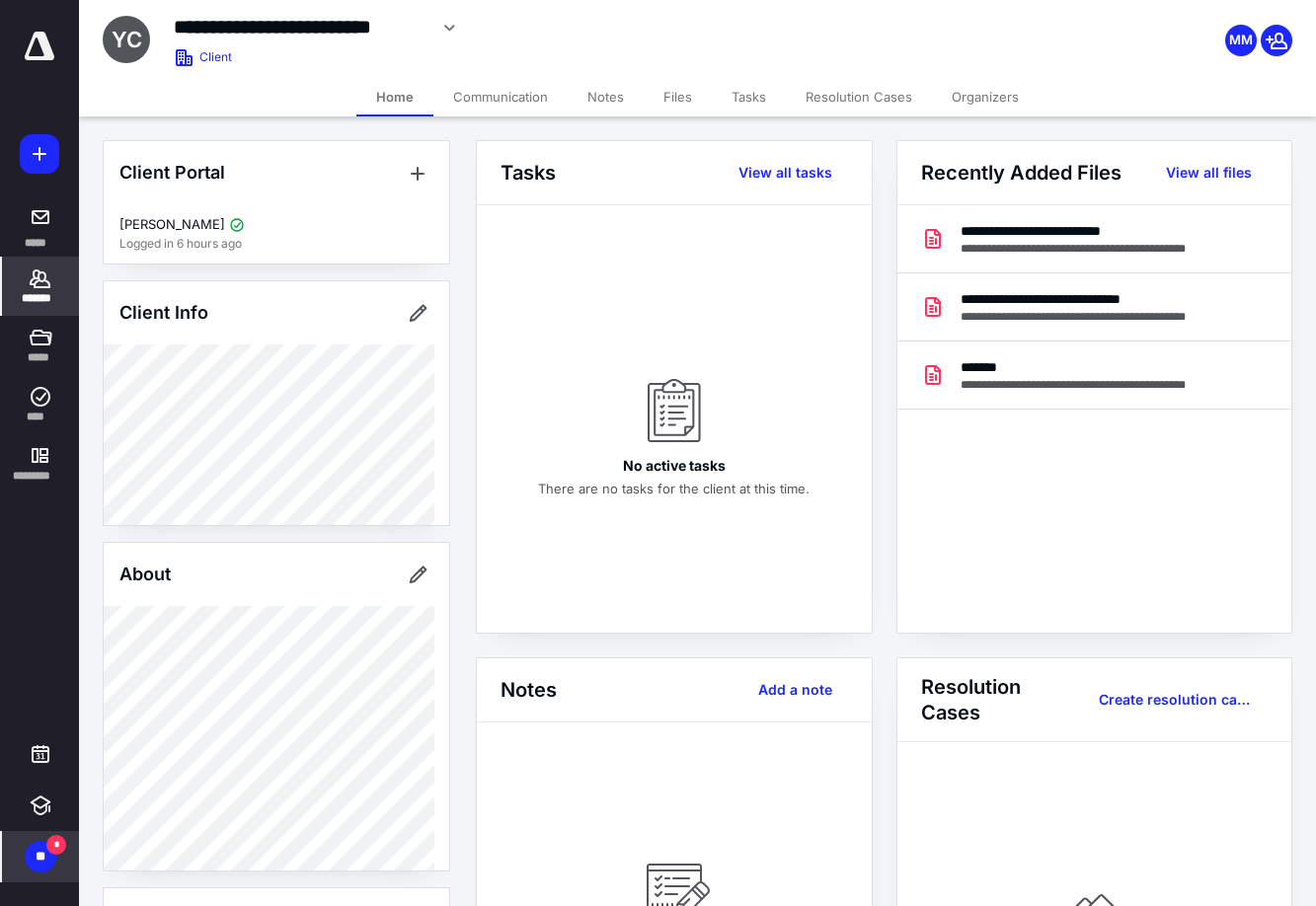 drag, startPoint x: 260, startPoint y: 64, endPoint x: 331, endPoint y: 39, distance: 75.2728 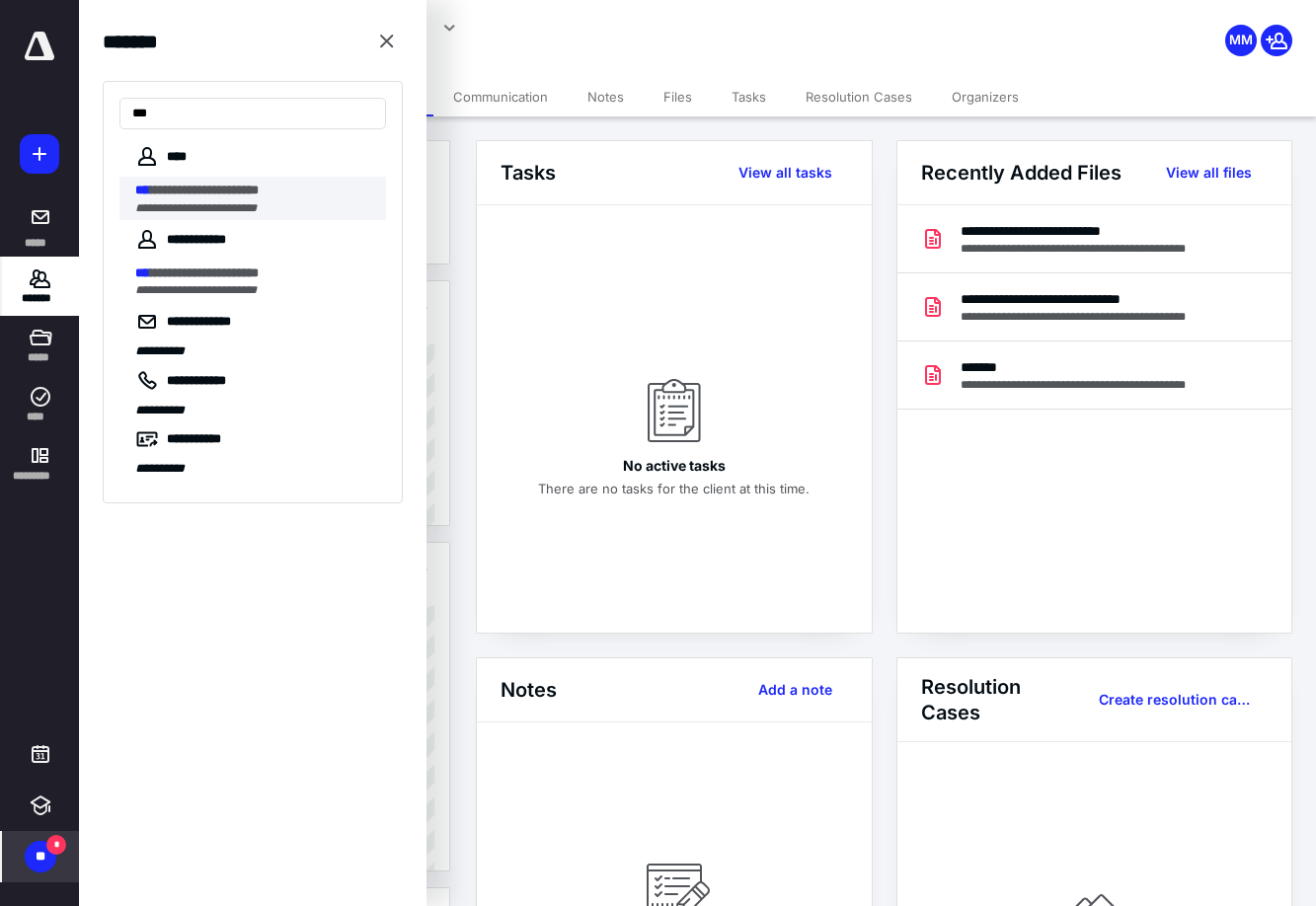 type on "***" 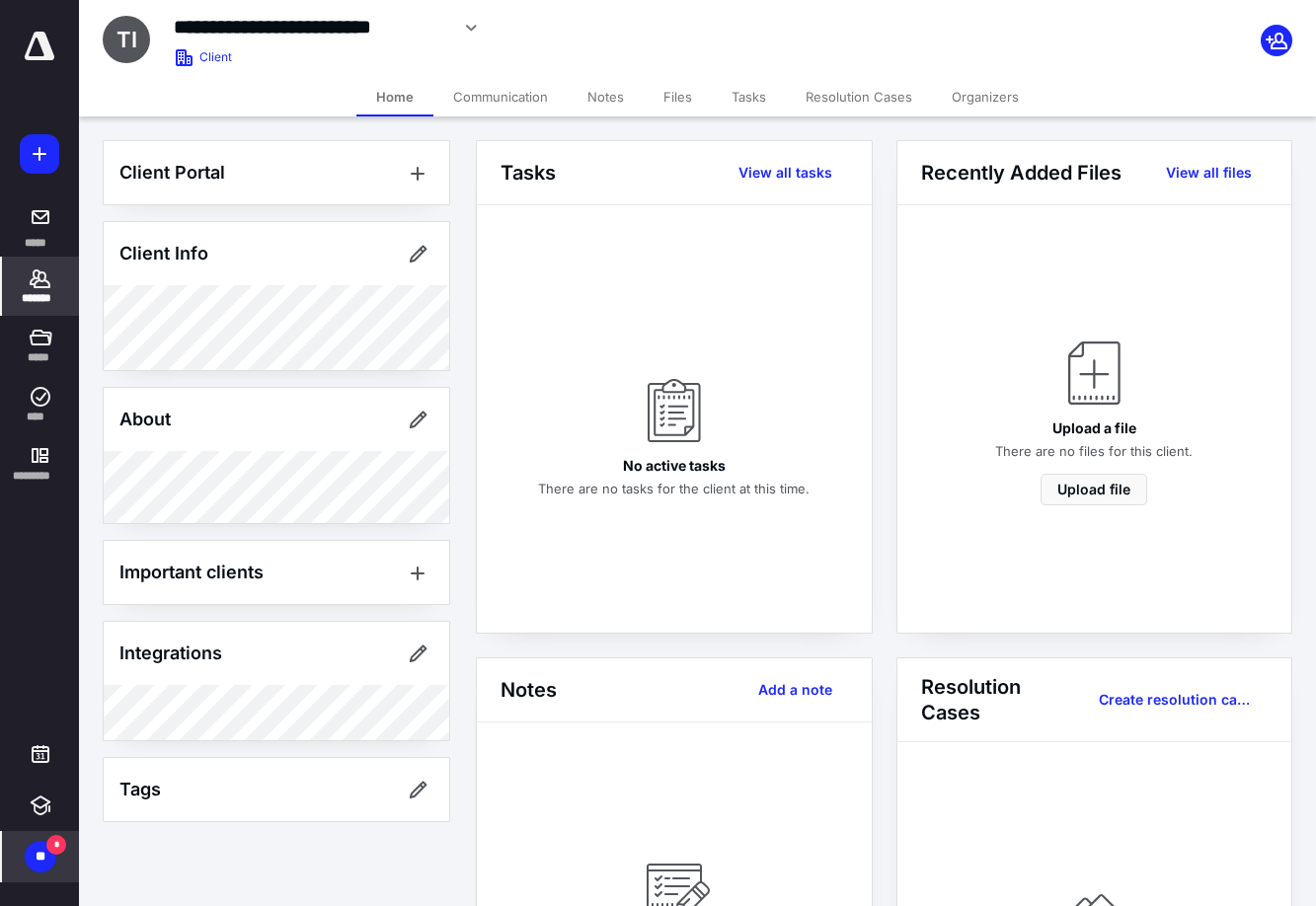 click on "Files" at bounding box center (677, 97) 